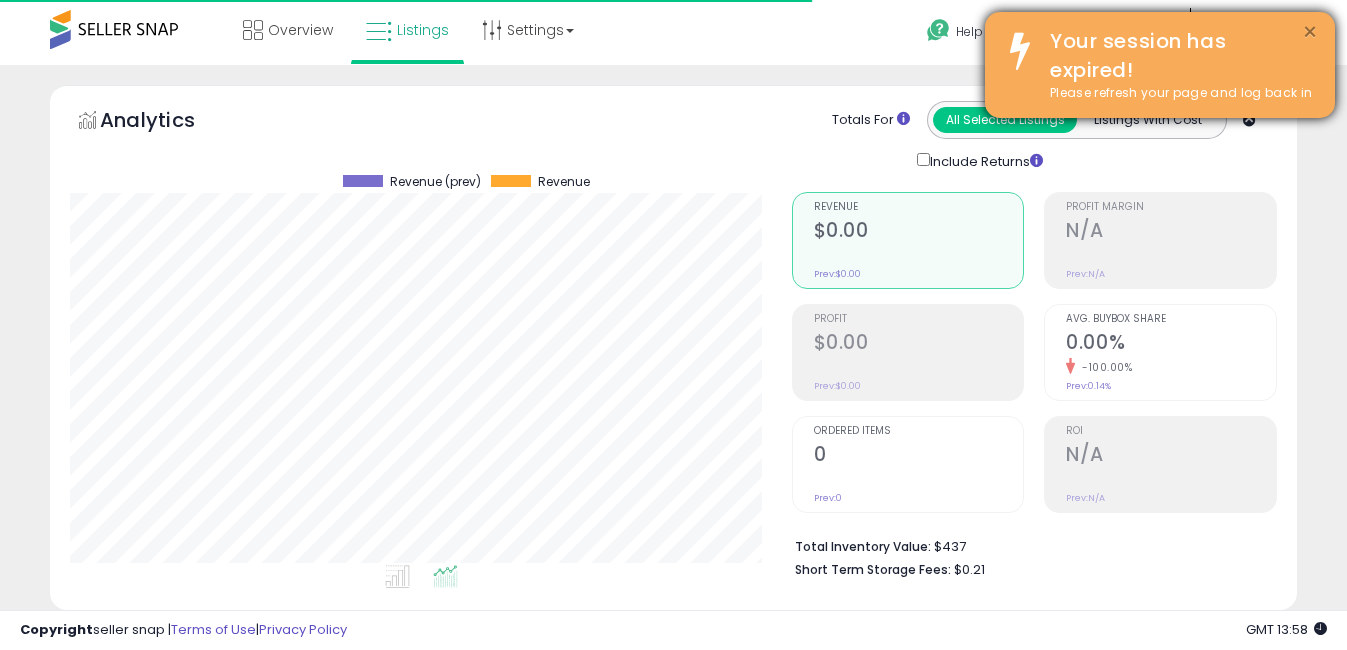 scroll, scrollTop: 370, scrollLeft: 0, axis: vertical 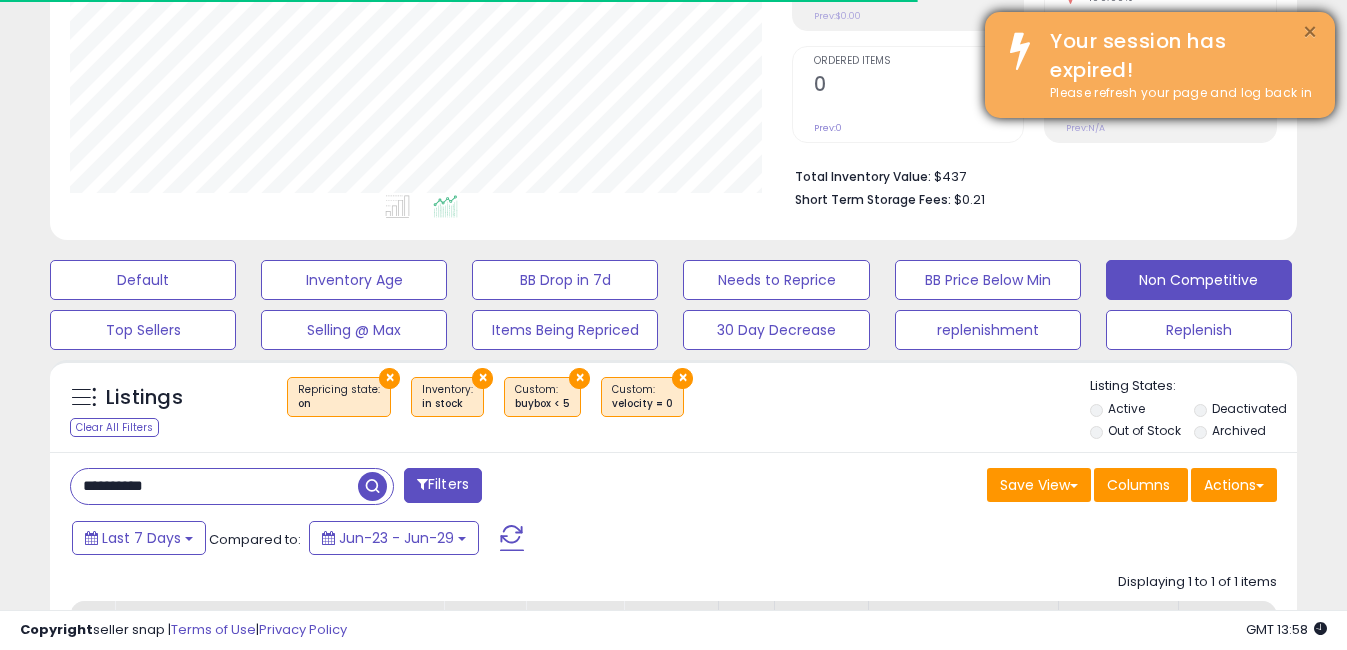 click on "×" at bounding box center [1310, 32] 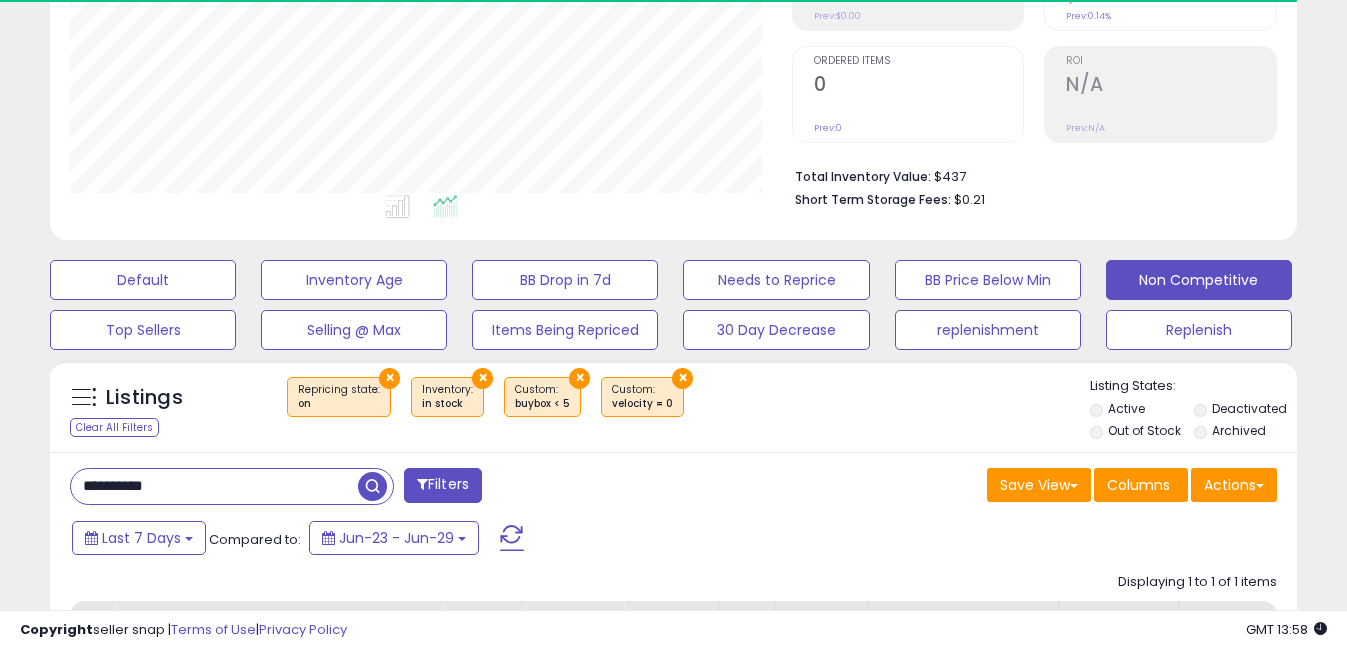 scroll, scrollTop: 0, scrollLeft: 0, axis: both 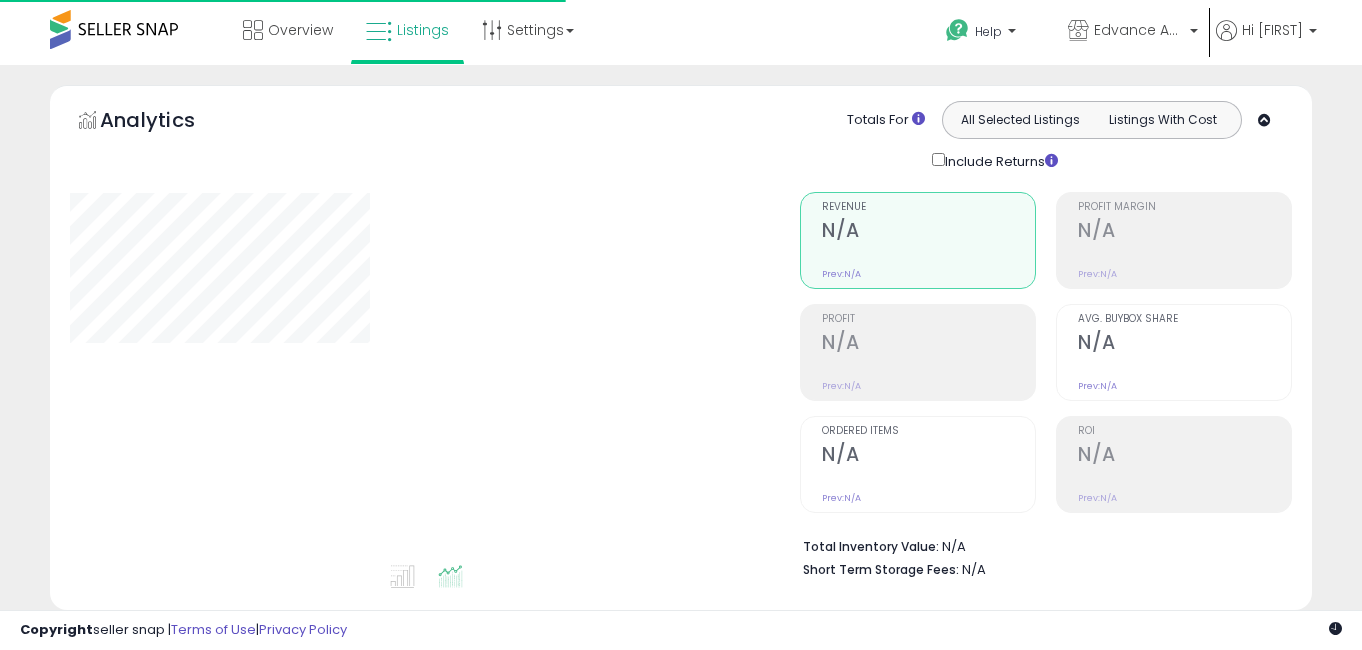 type on "**********" 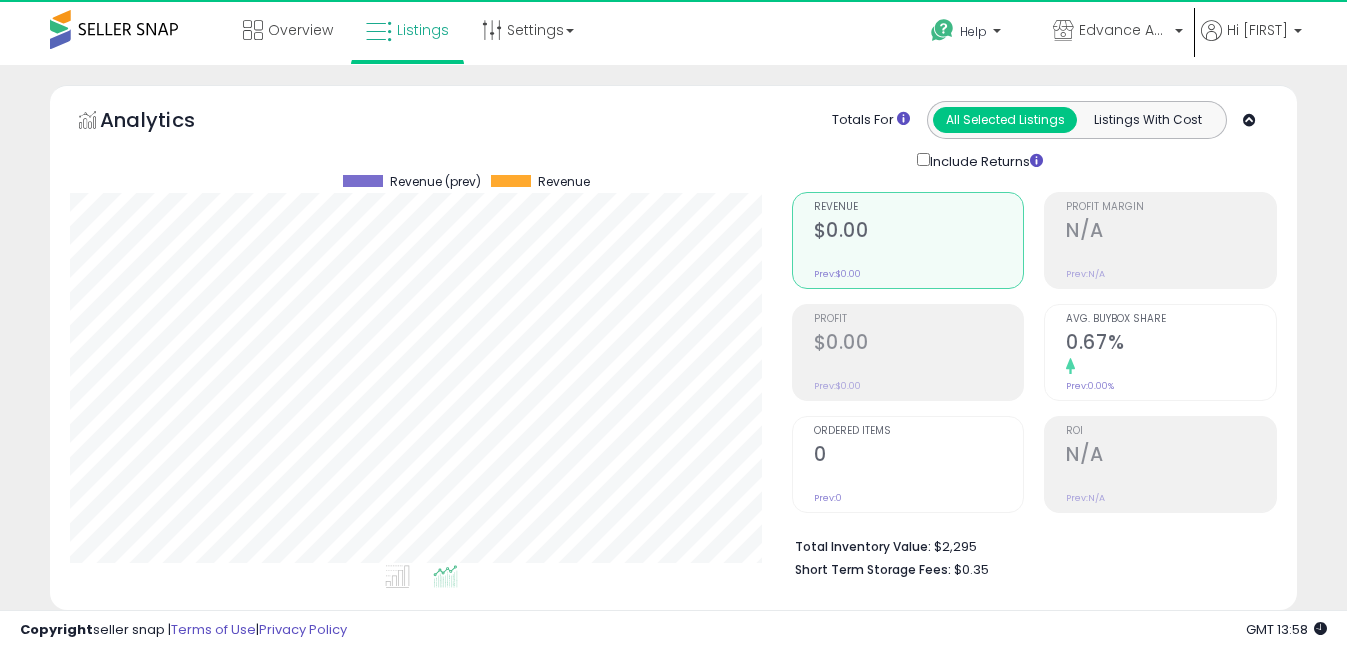 scroll, scrollTop: 999590, scrollLeft: 999278, axis: both 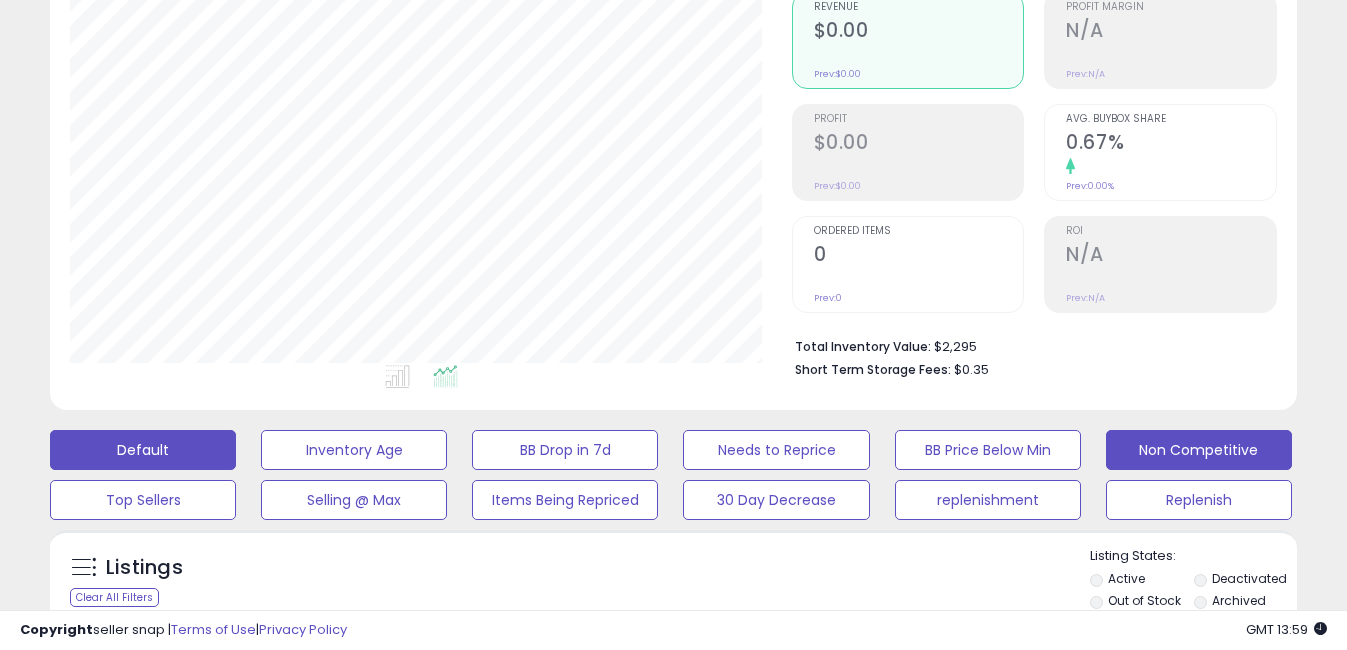 click on "Non Competitive" at bounding box center (354, 450) 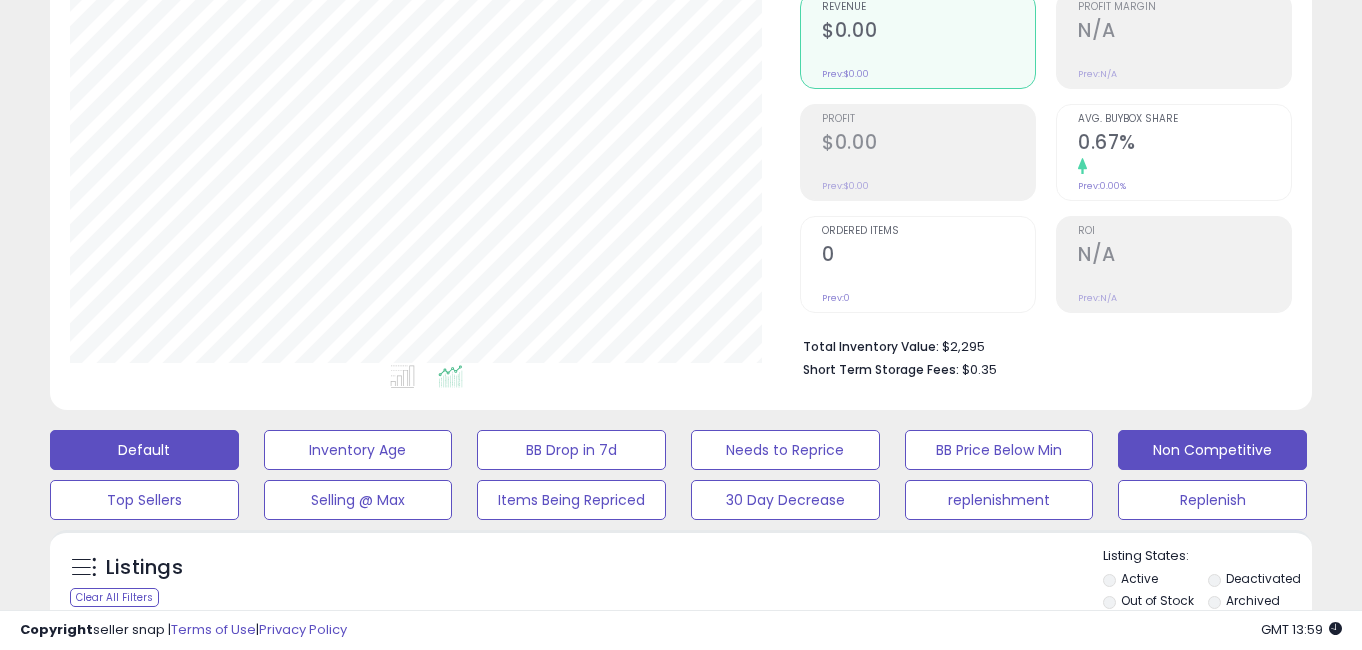 scroll, scrollTop: 999590, scrollLeft: 999270, axis: both 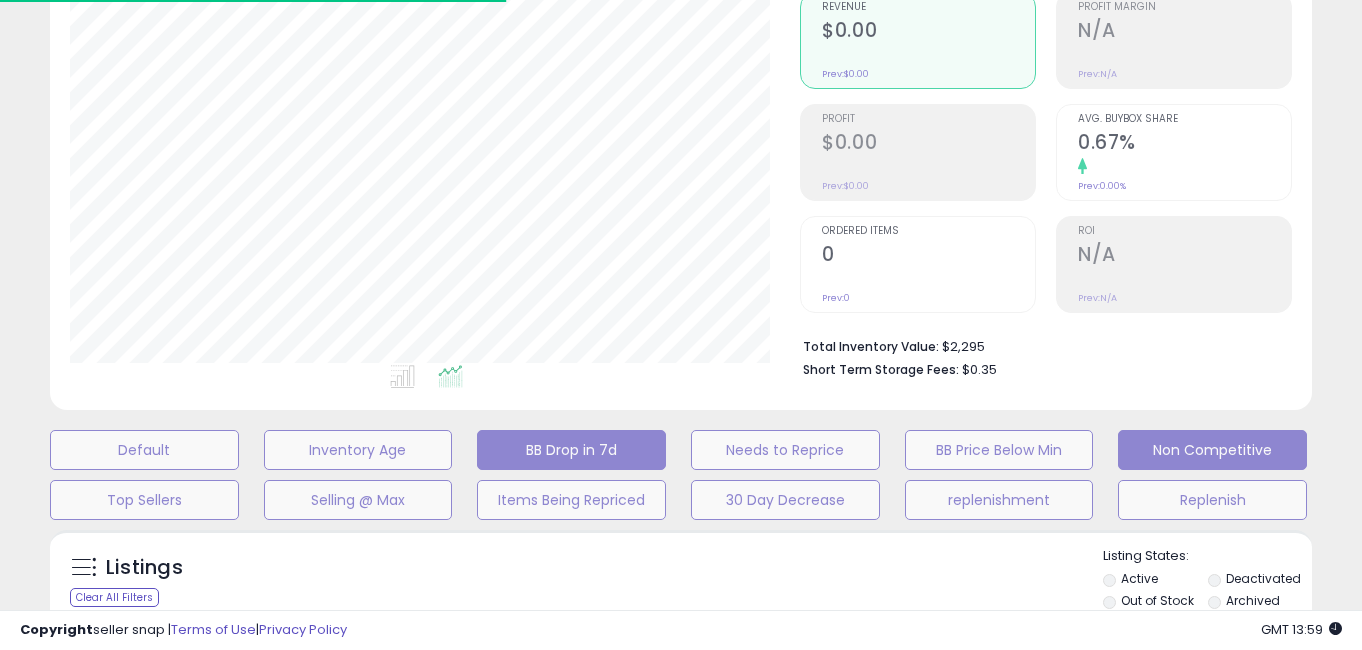 type 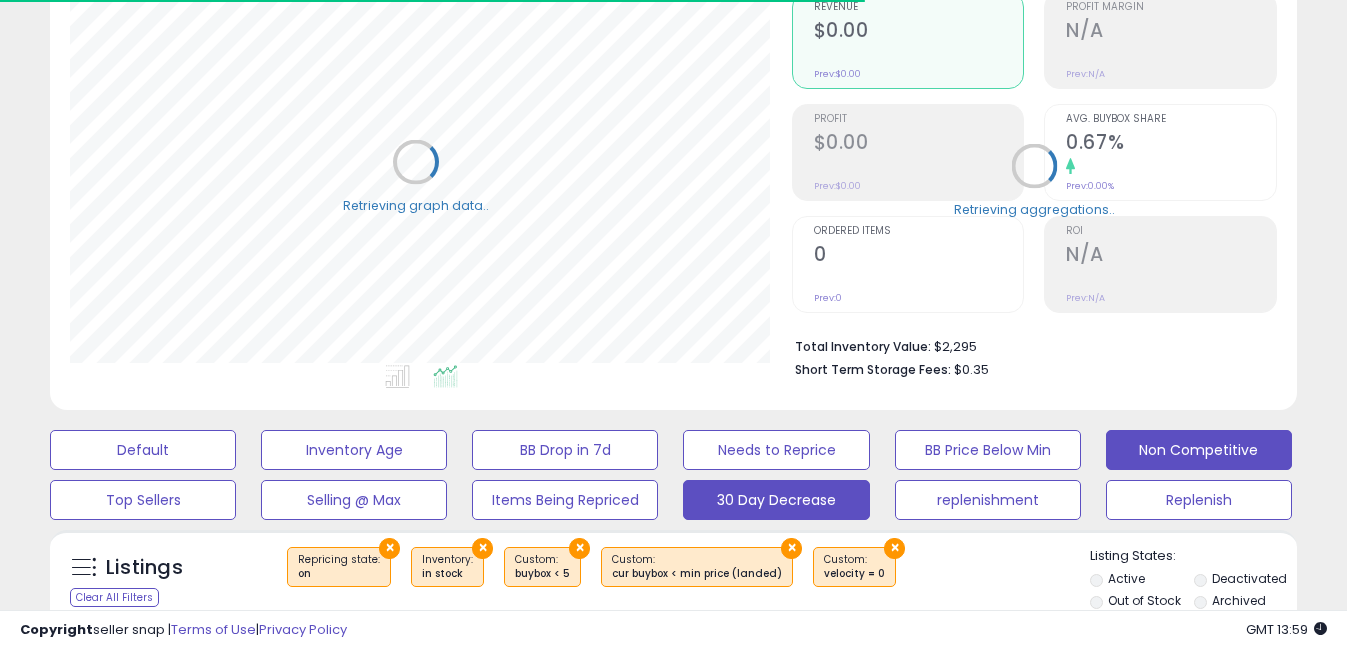 scroll, scrollTop: 410, scrollLeft: 721, axis: both 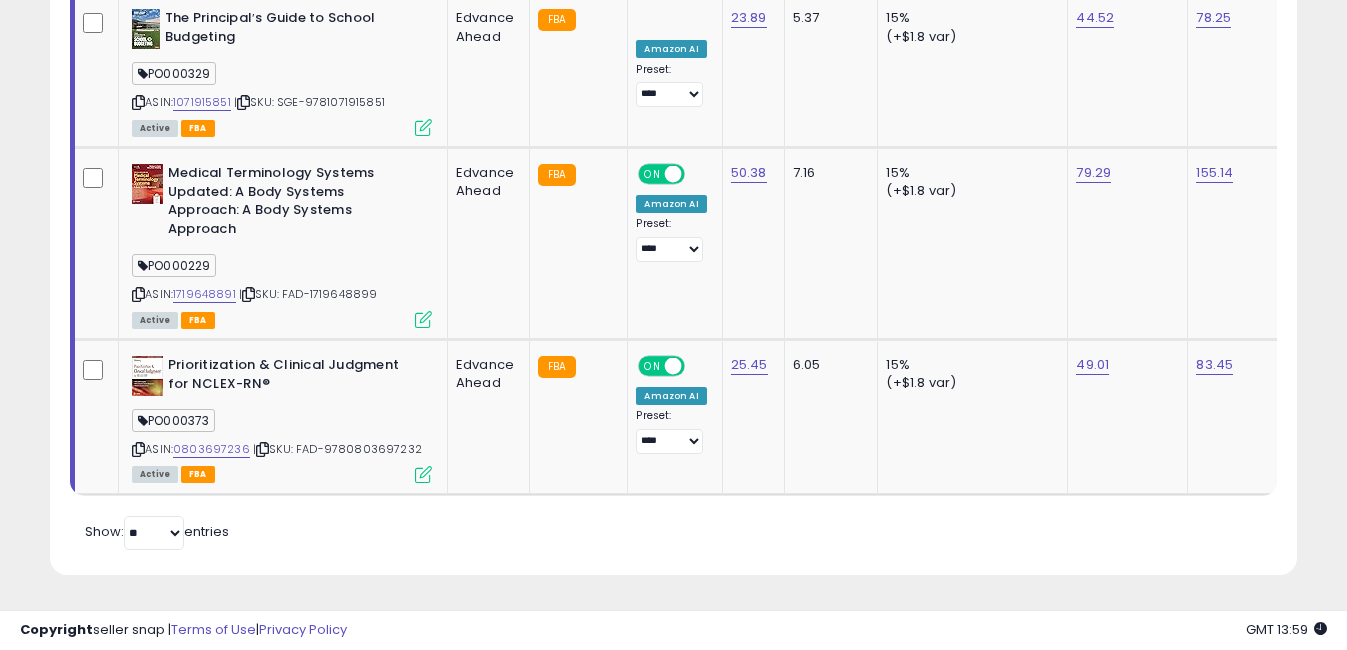 click on "Show:
**
**
entries" at bounding box center [157, 531] 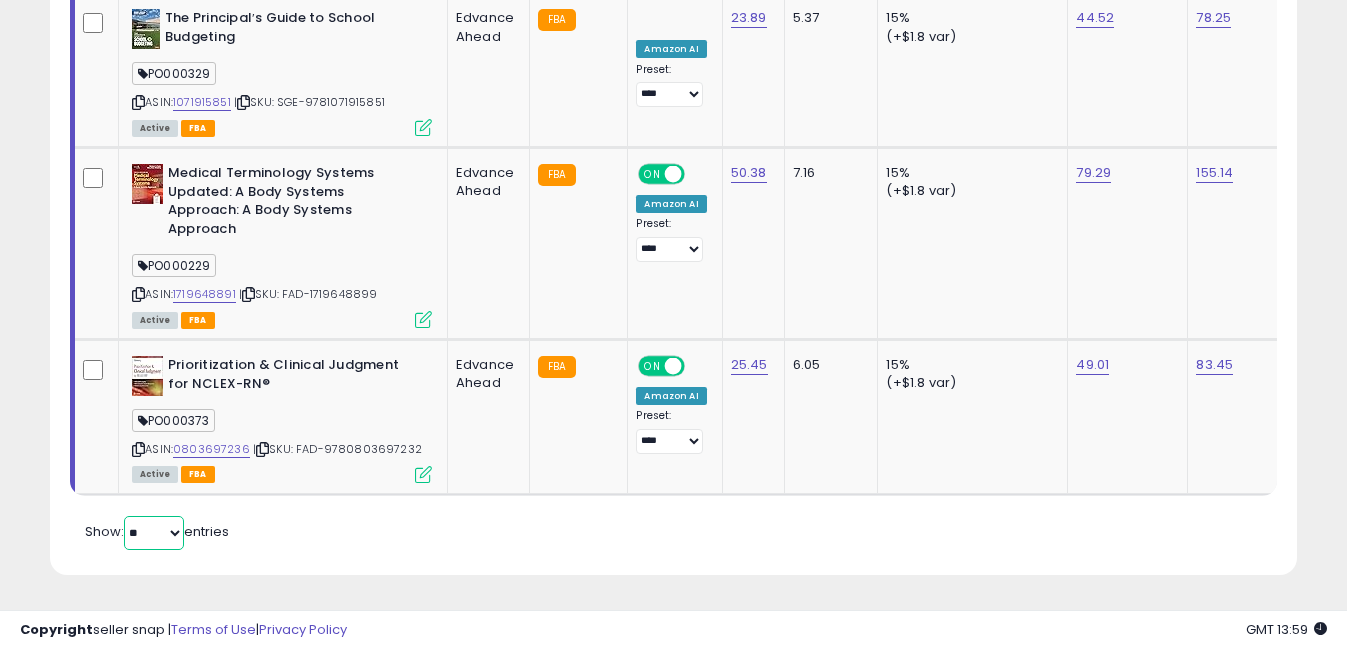 click on "**
**" at bounding box center [154, 533] 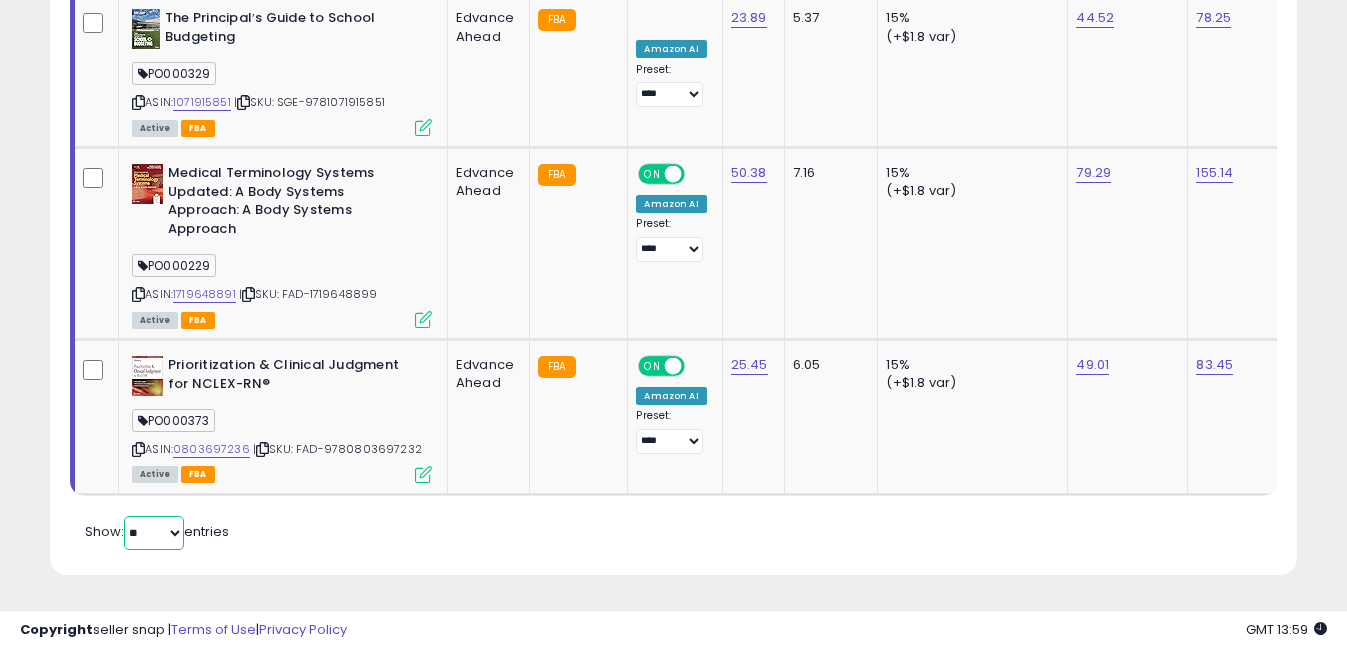 select on "**" 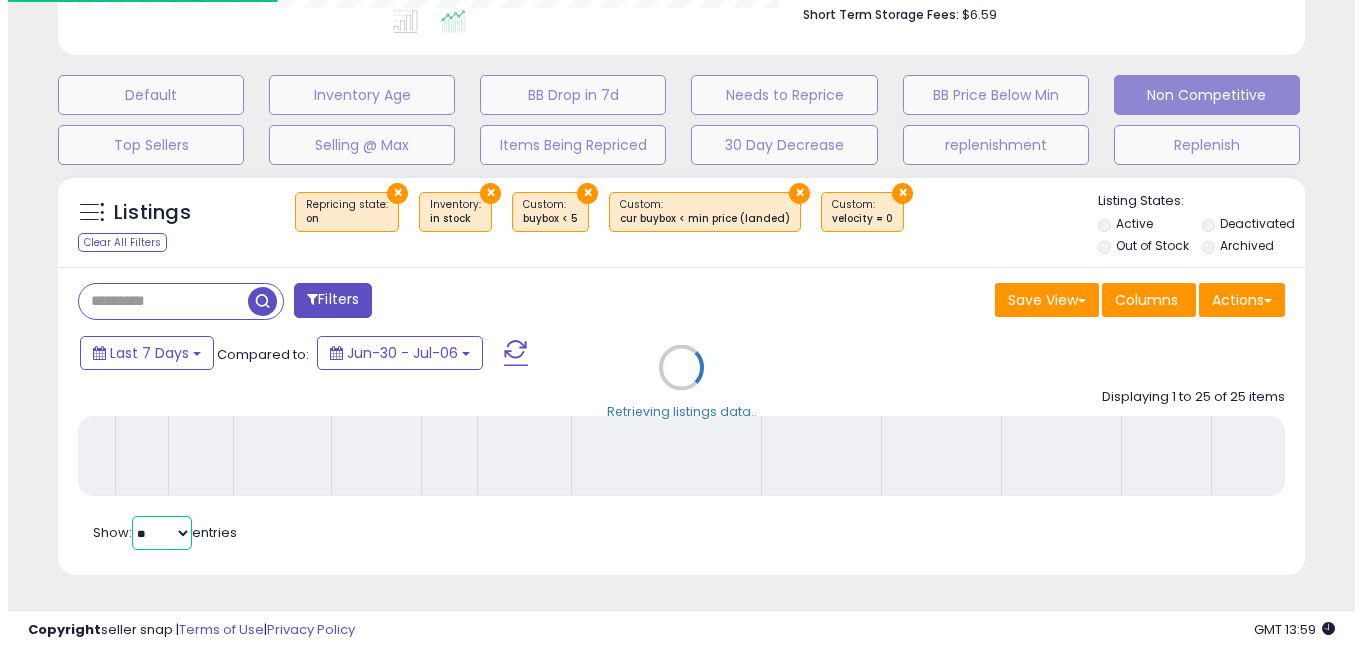 scroll, scrollTop: 570, scrollLeft: 0, axis: vertical 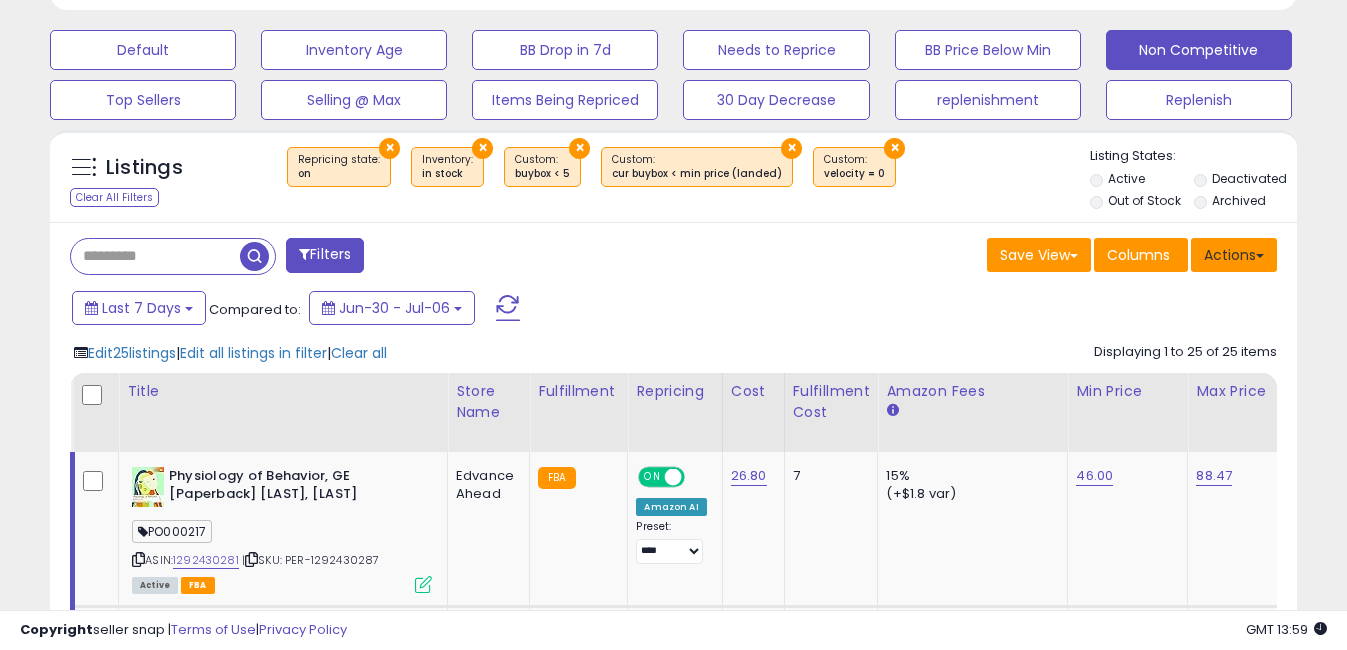 click on "Actions" at bounding box center [1234, 255] 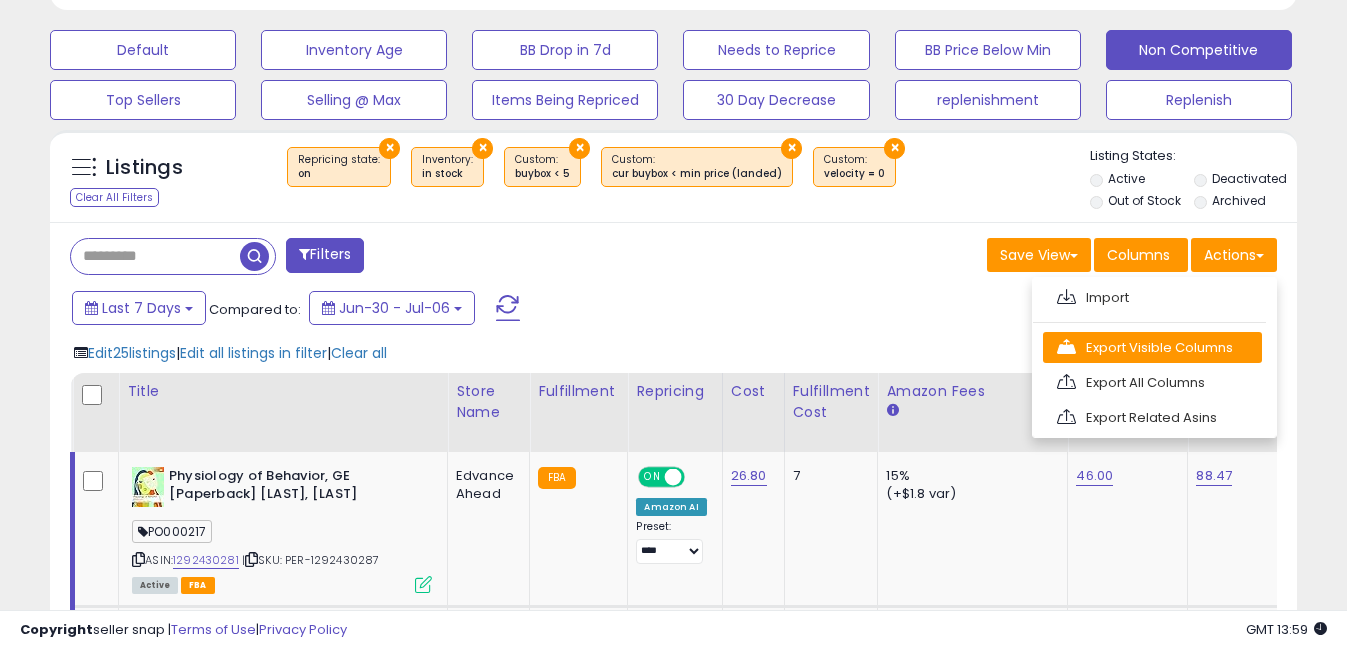 click on "Export Visible Columns" at bounding box center [1152, 347] 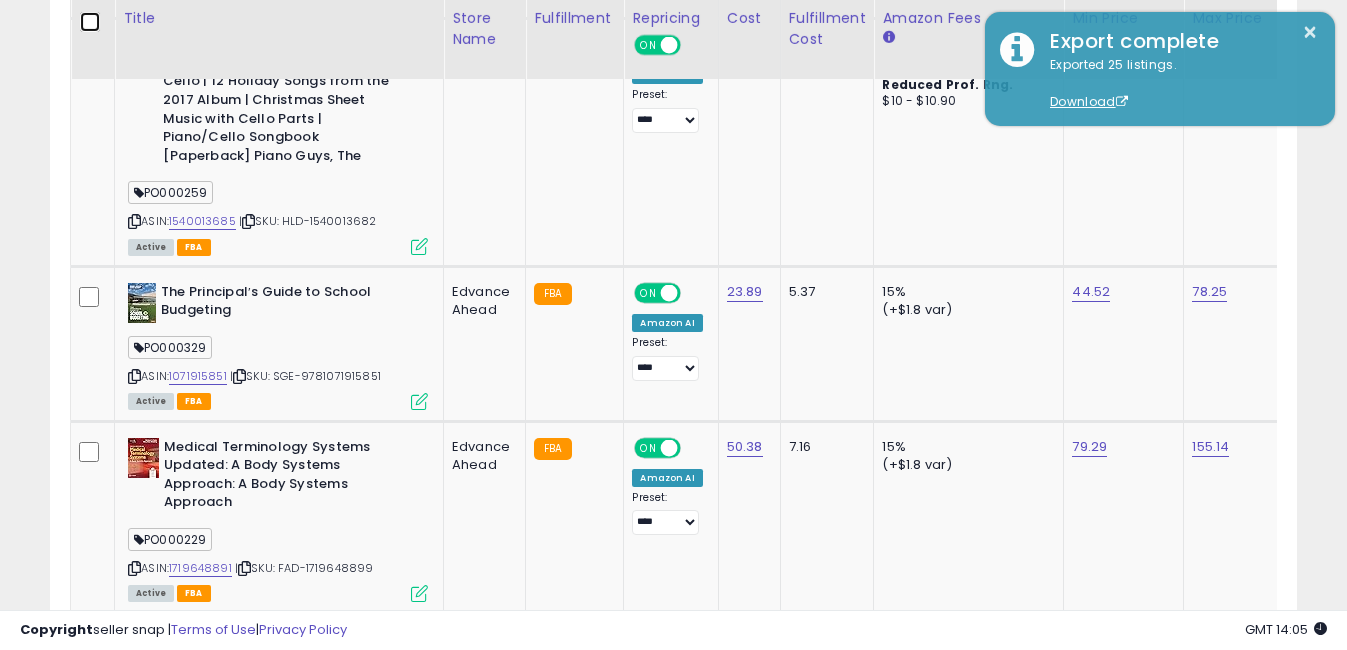 scroll, scrollTop: 5588, scrollLeft: 0, axis: vertical 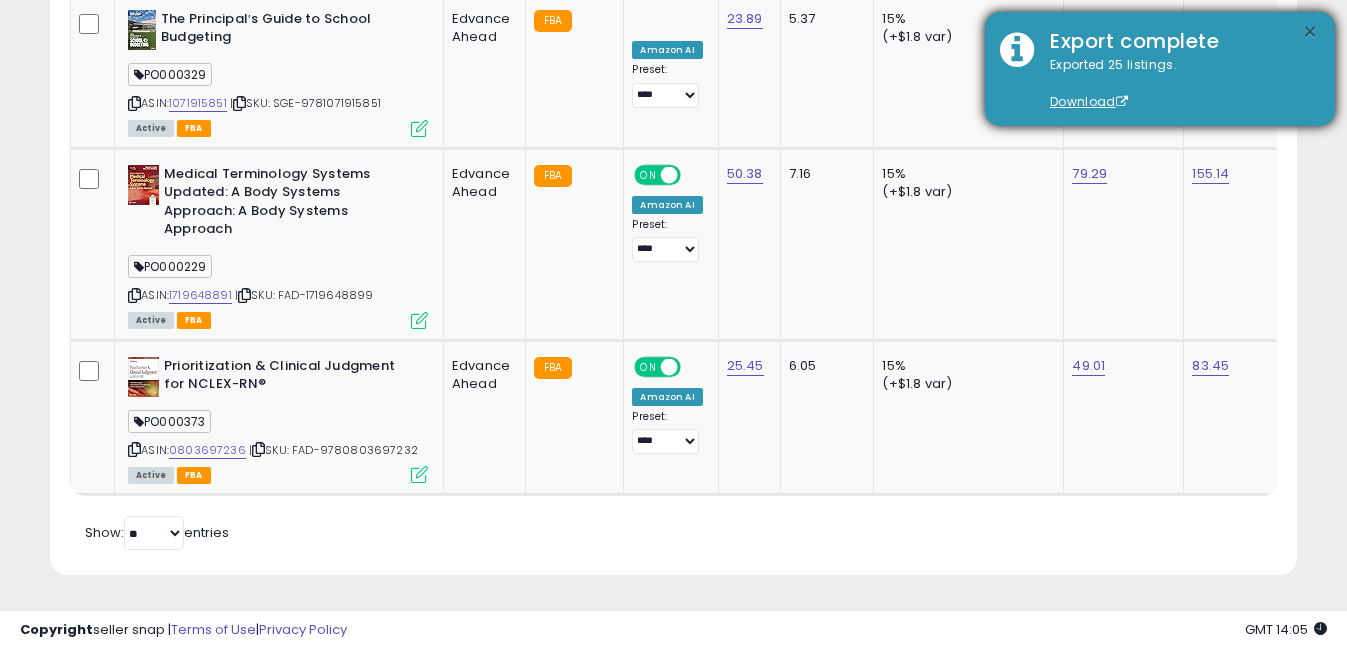 click on "×" at bounding box center (1310, 32) 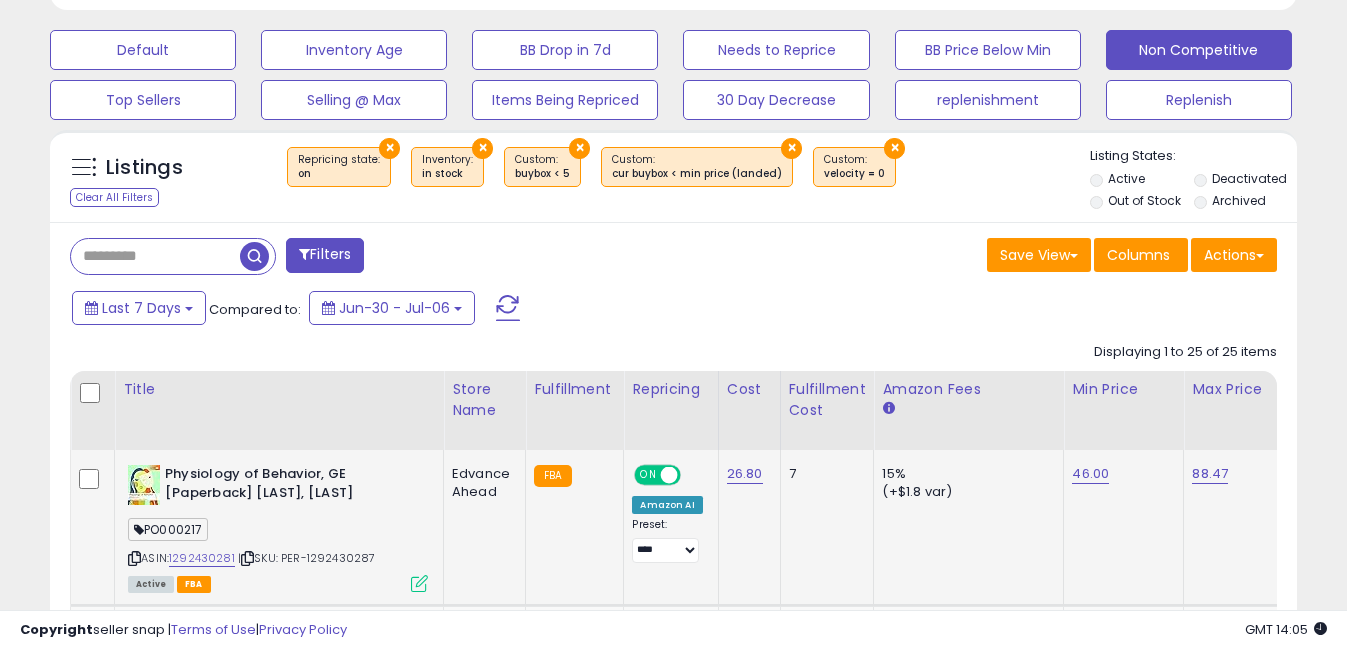 scroll, scrollTop: 800, scrollLeft: 0, axis: vertical 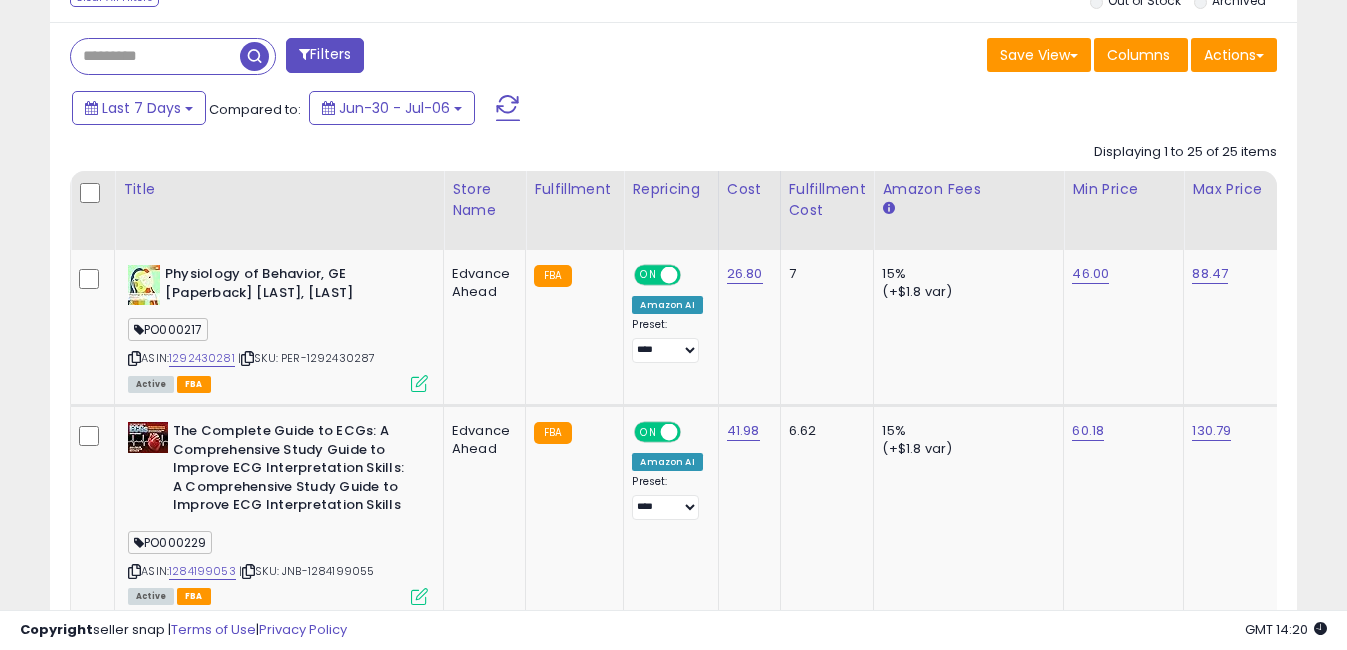 click on "Save View
Save As New View
Update Current View
Columns
Actions
Import  Export Visible Columns" at bounding box center [983, 57] 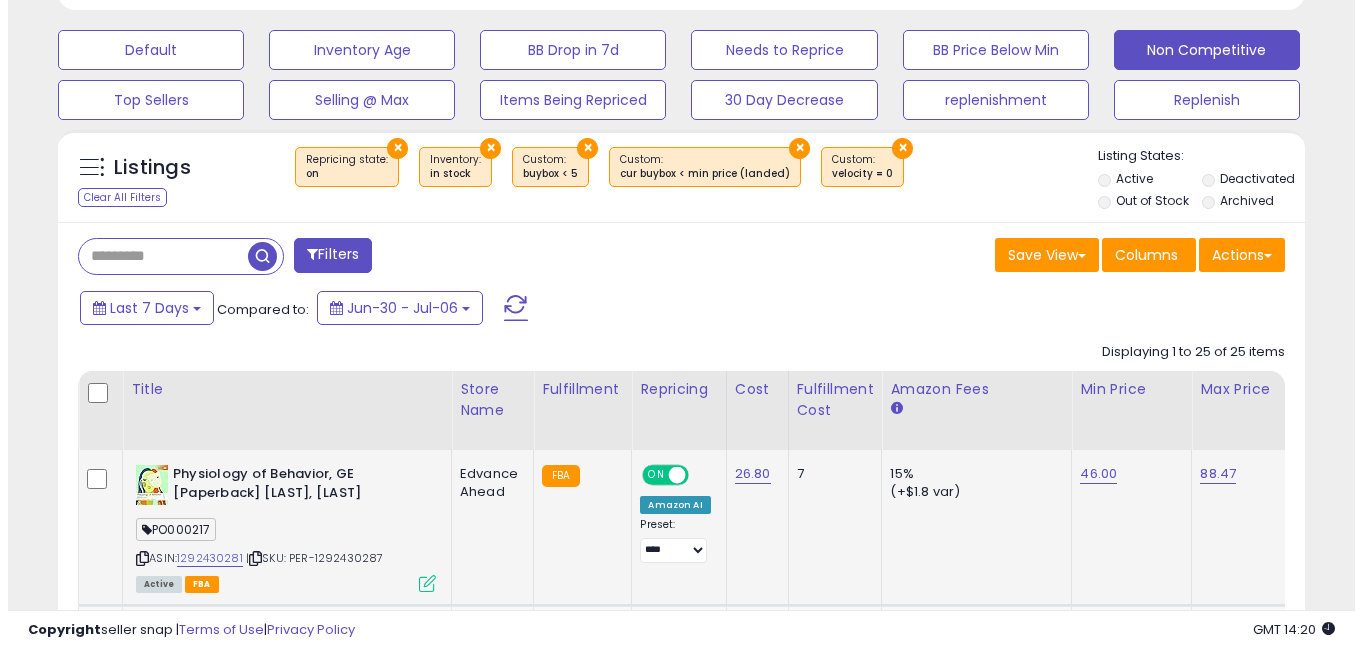 scroll, scrollTop: 400, scrollLeft: 0, axis: vertical 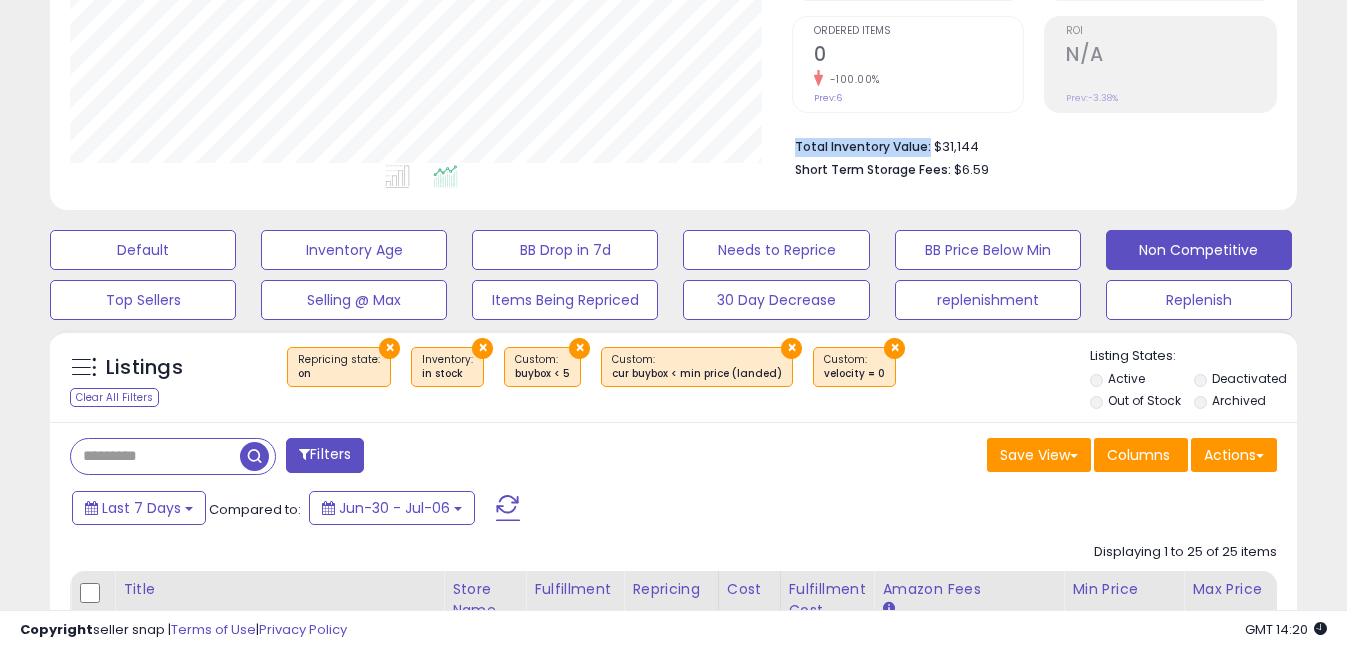 drag, startPoint x: 810, startPoint y: 147, endPoint x: 926, endPoint y: 144, distance: 116.03879 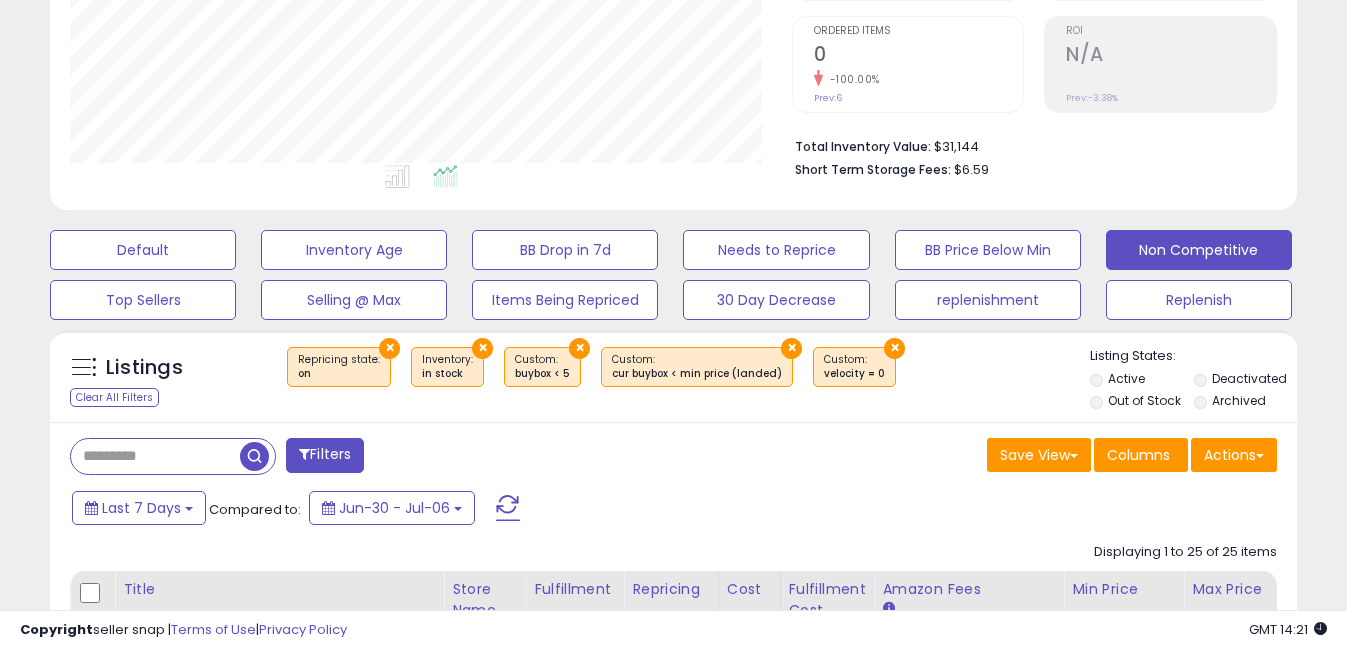 click at bounding box center (155, 456) 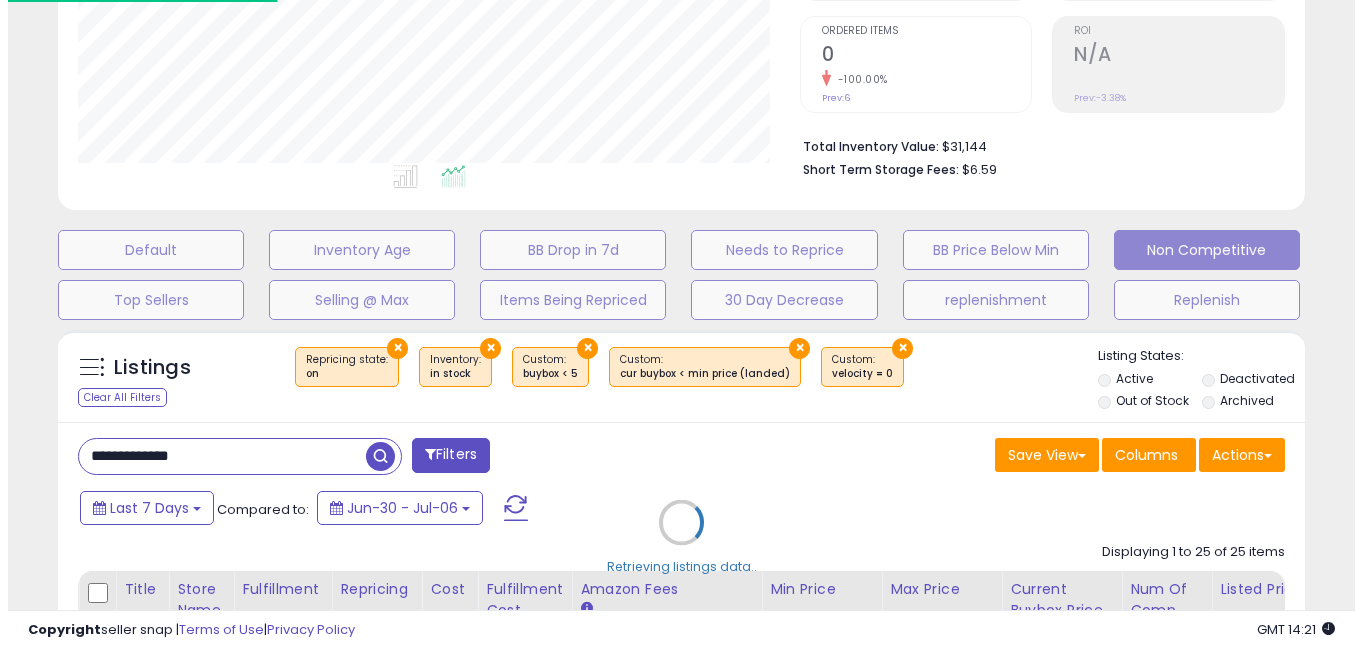 scroll, scrollTop: 999590, scrollLeft: 999270, axis: both 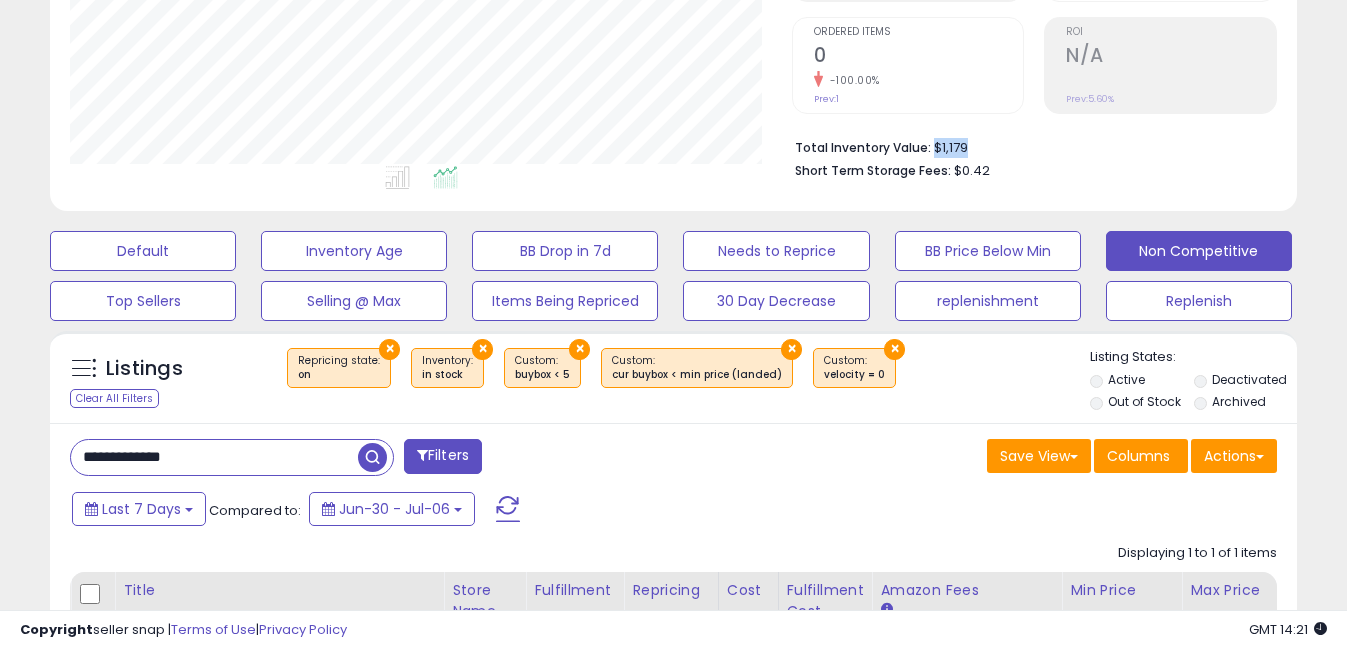drag, startPoint x: 968, startPoint y: 144, endPoint x: 990, endPoint y: 142, distance: 22.090721 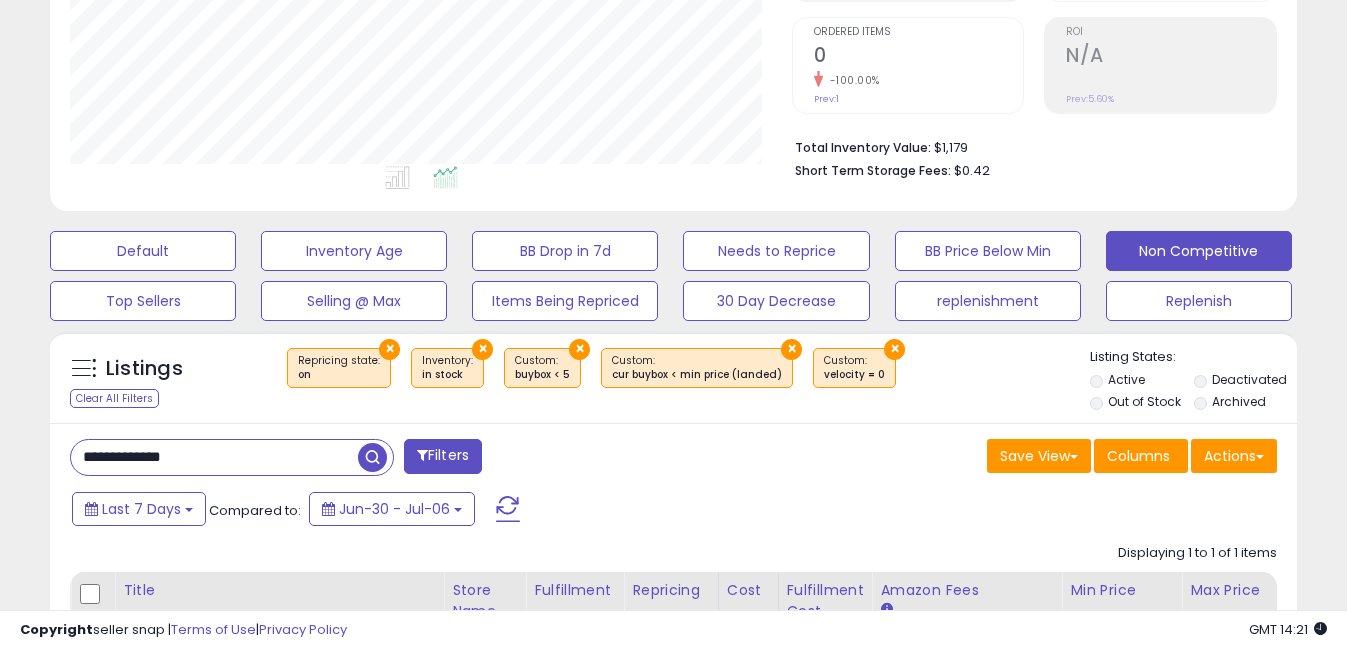click on "**********" at bounding box center (214, 457) 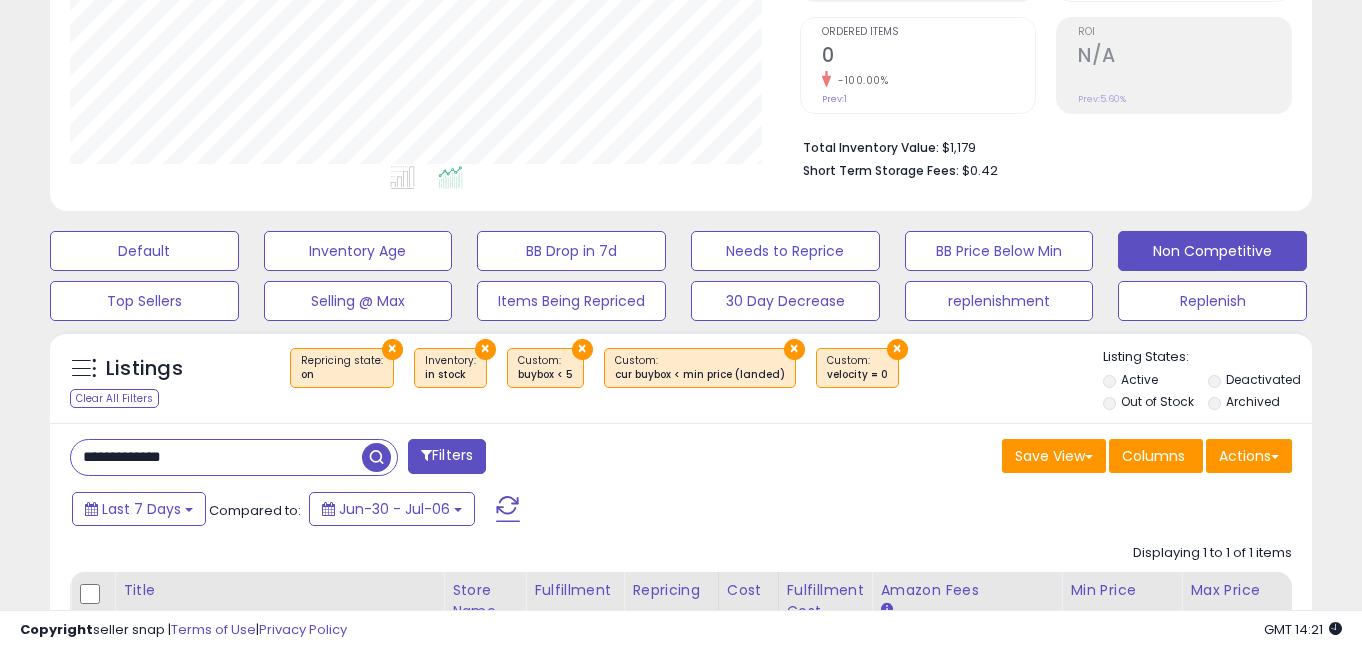 scroll, scrollTop: 999590, scrollLeft: 999270, axis: both 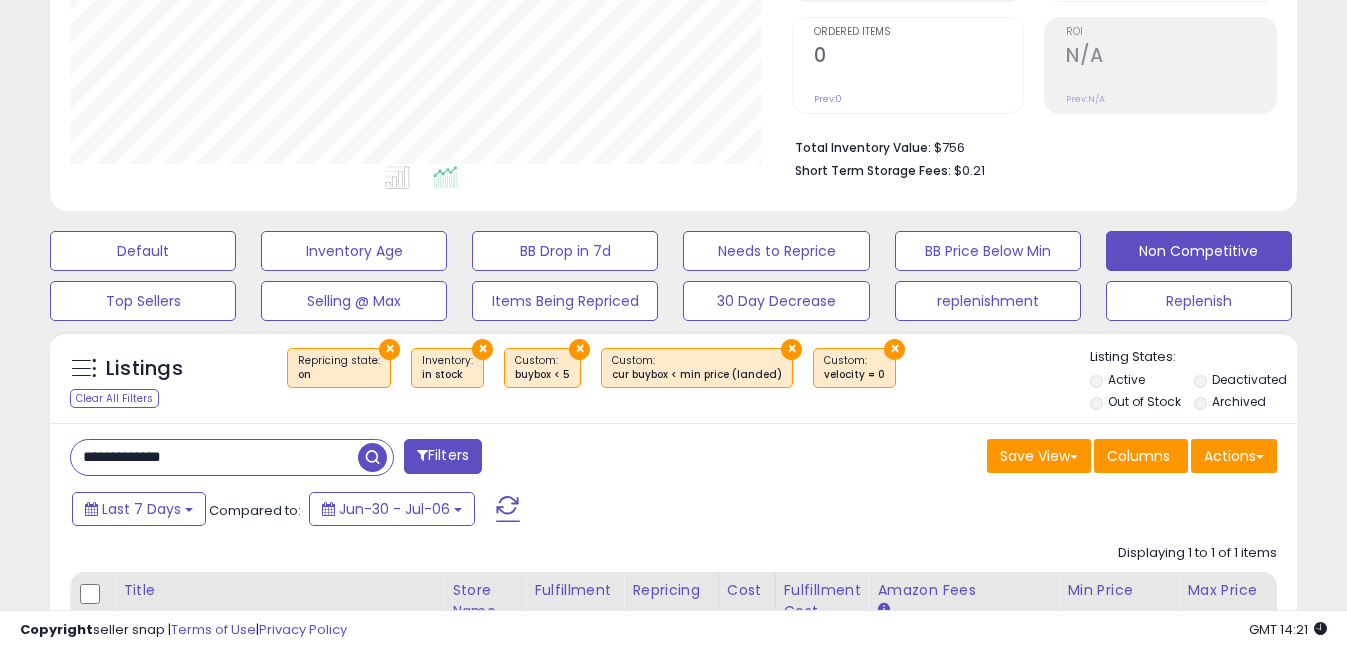 click on "**********" at bounding box center [214, 457] 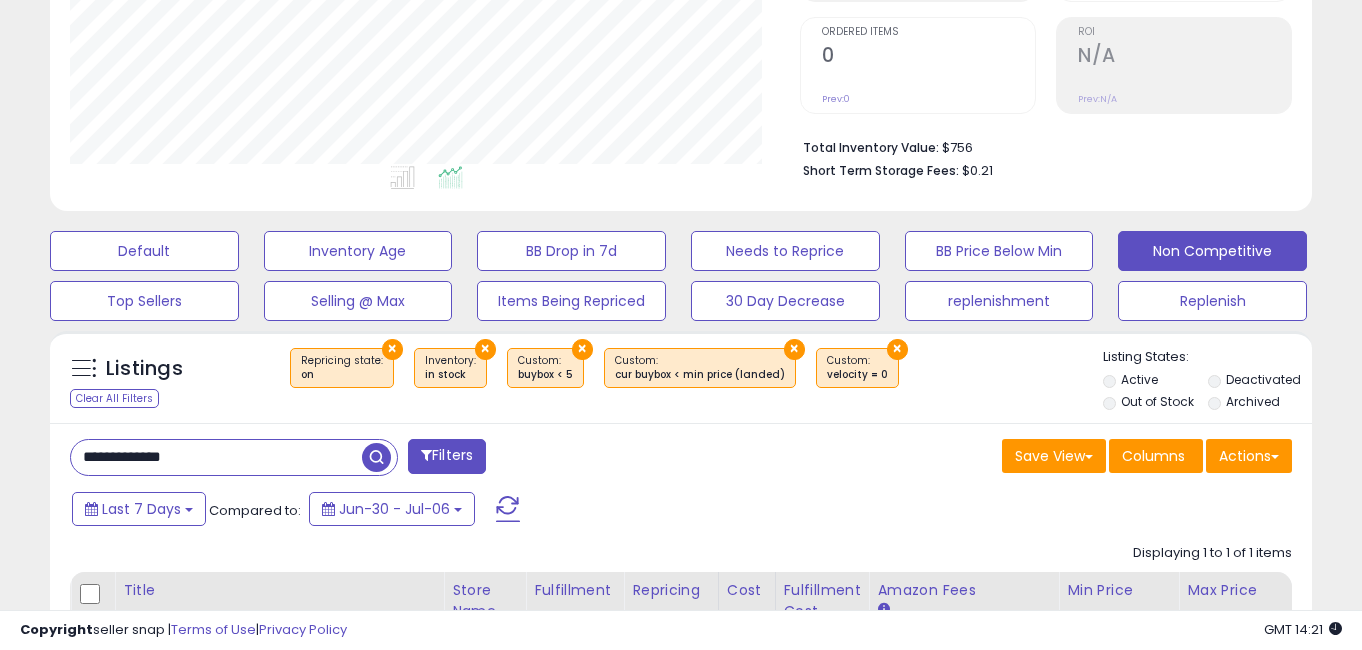 scroll, scrollTop: 999590, scrollLeft: 999270, axis: both 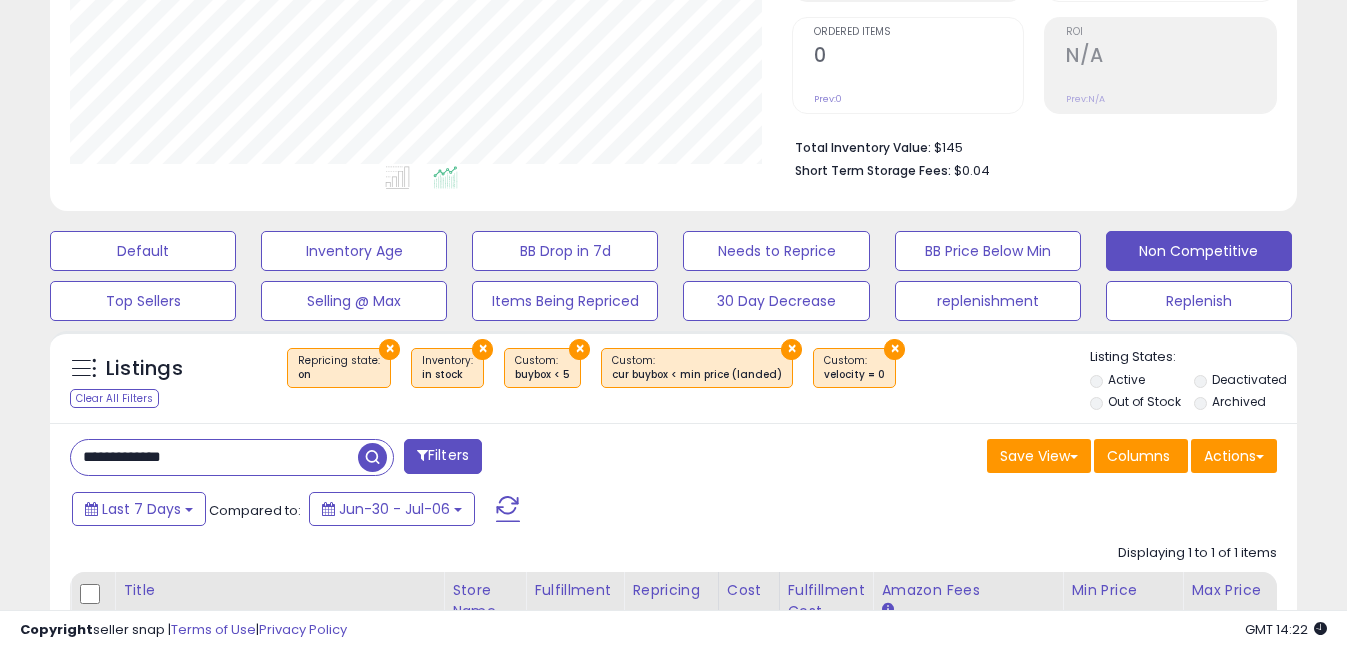 click on "**********" at bounding box center (214, 457) 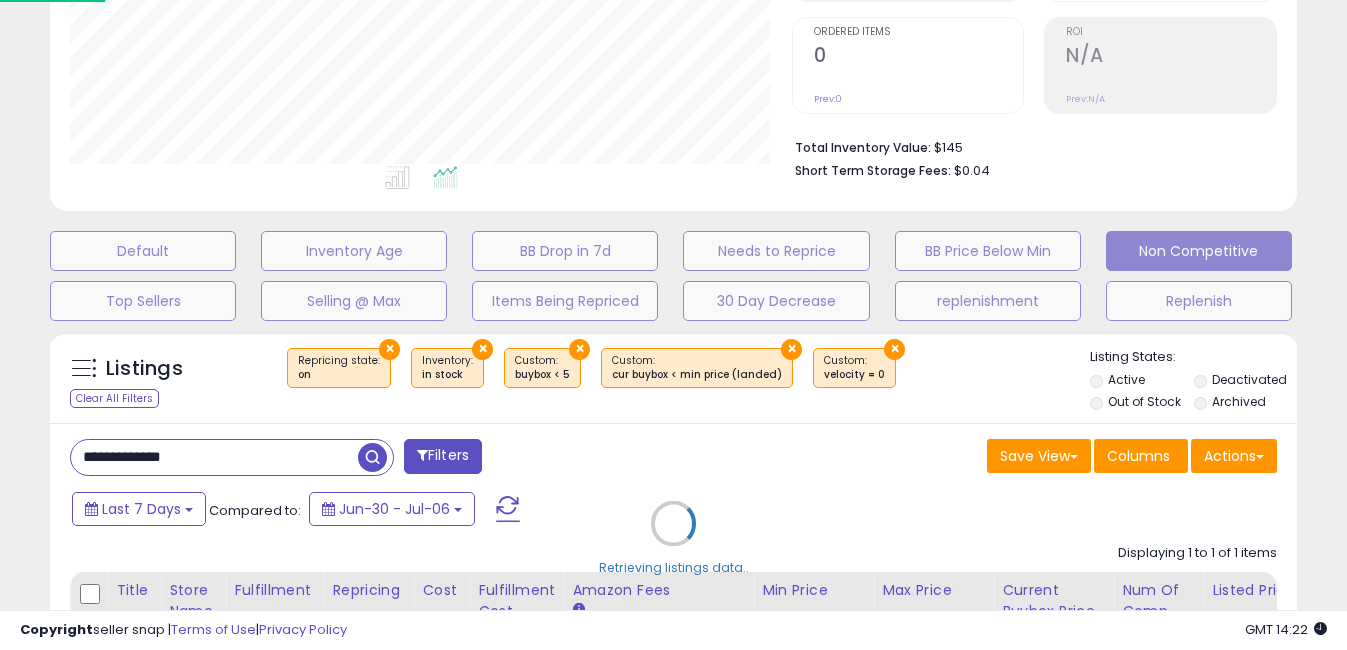 scroll, scrollTop: 999590, scrollLeft: 999270, axis: both 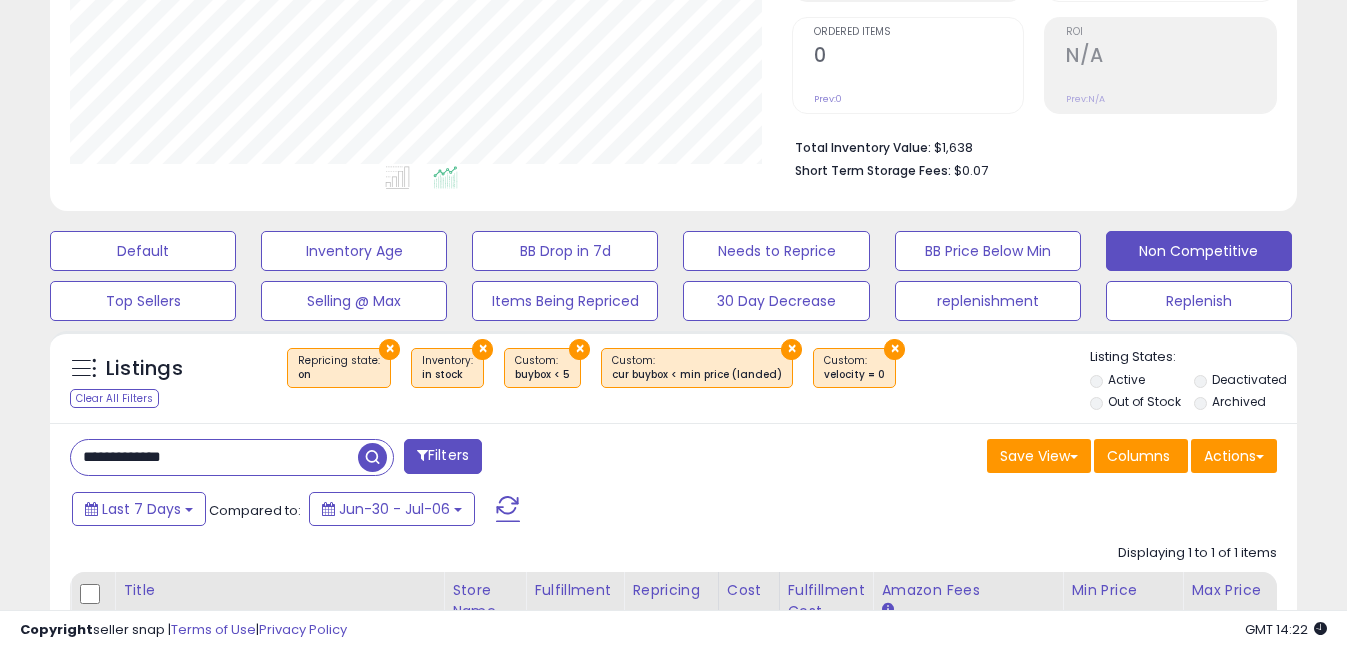 click on "**********" at bounding box center [214, 457] 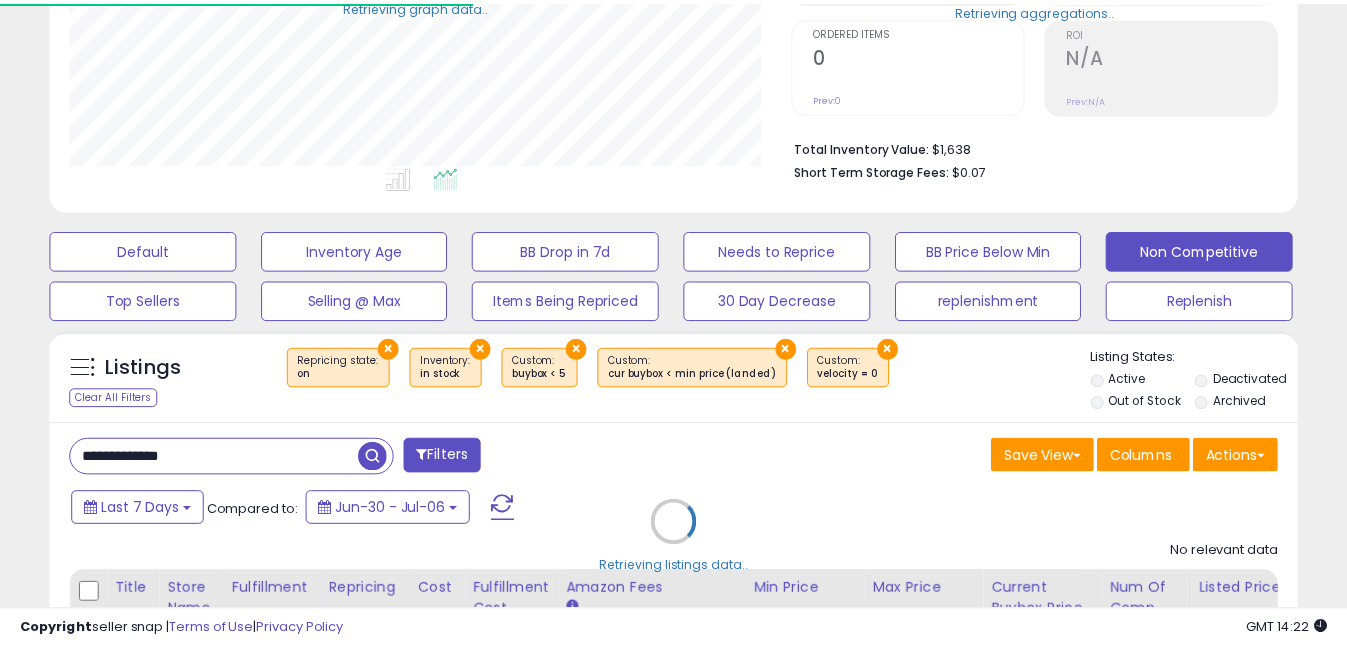 scroll, scrollTop: 410, scrollLeft: 721, axis: both 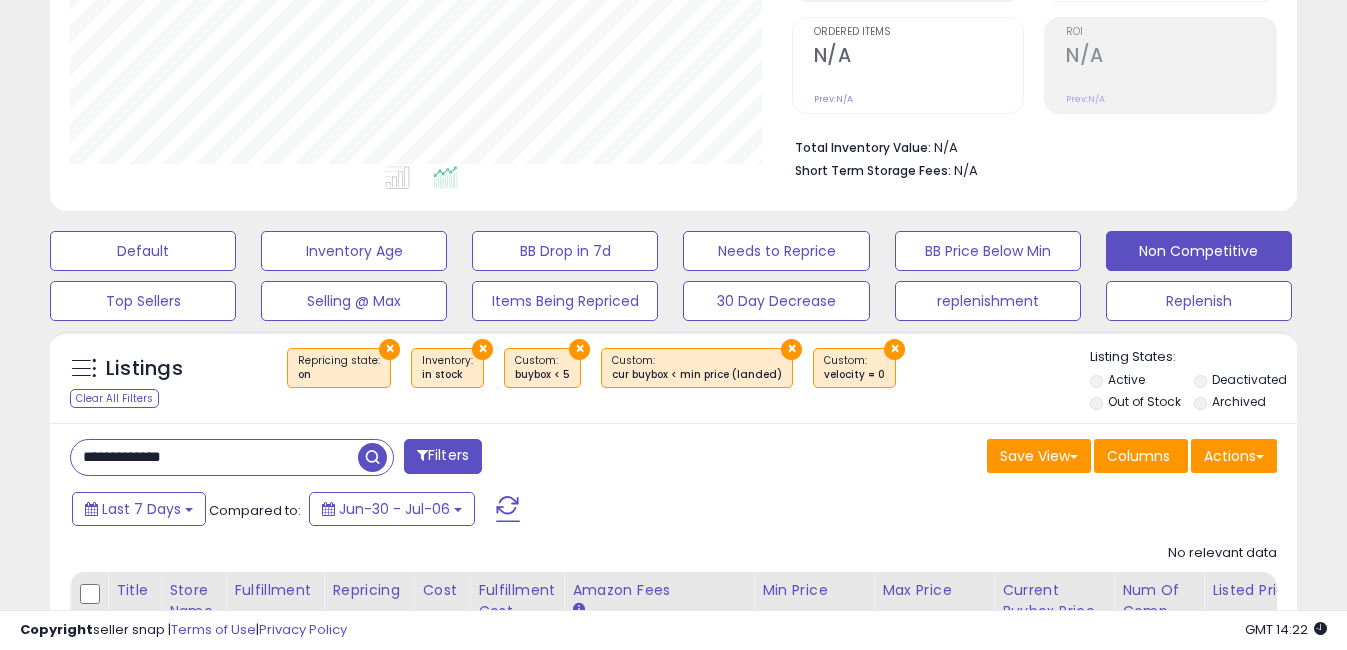 drag, startPoint x: 110, startPoint y: 457, endPoint x: 399, endPoint y: 454, distance: 289.01556 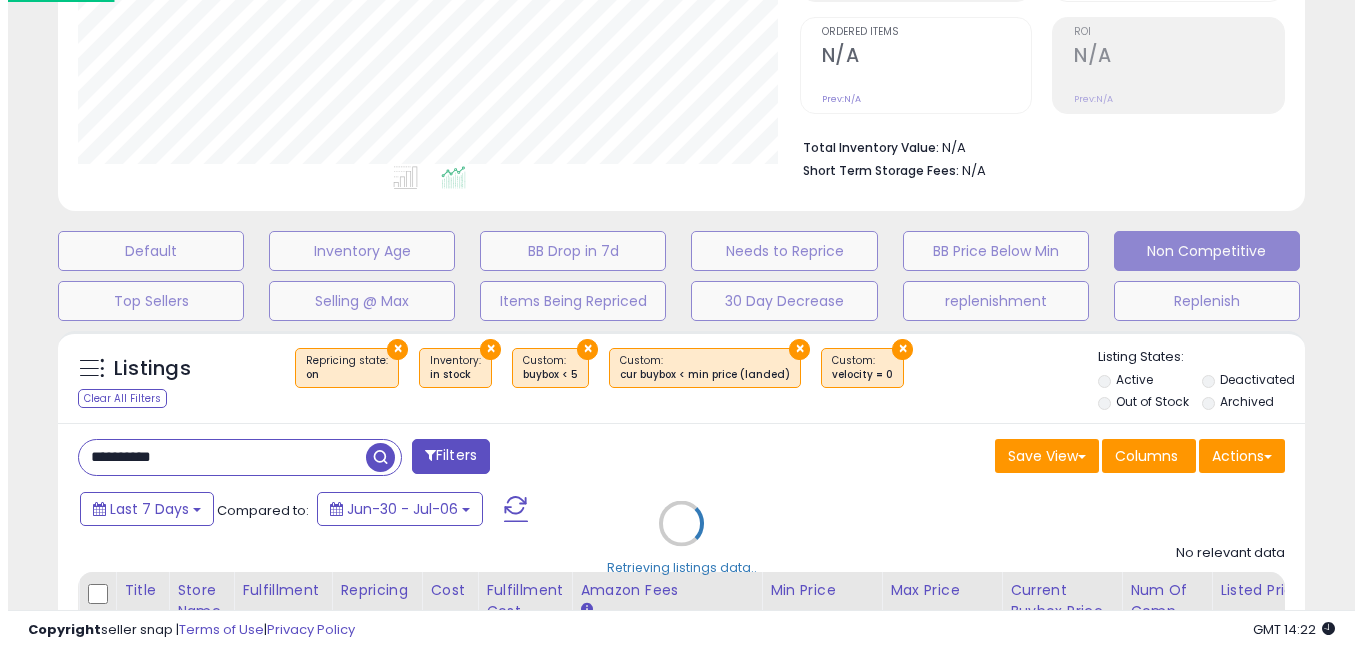 scroll, scrollTop: 999590, scrollLeft: 999270, axis: both 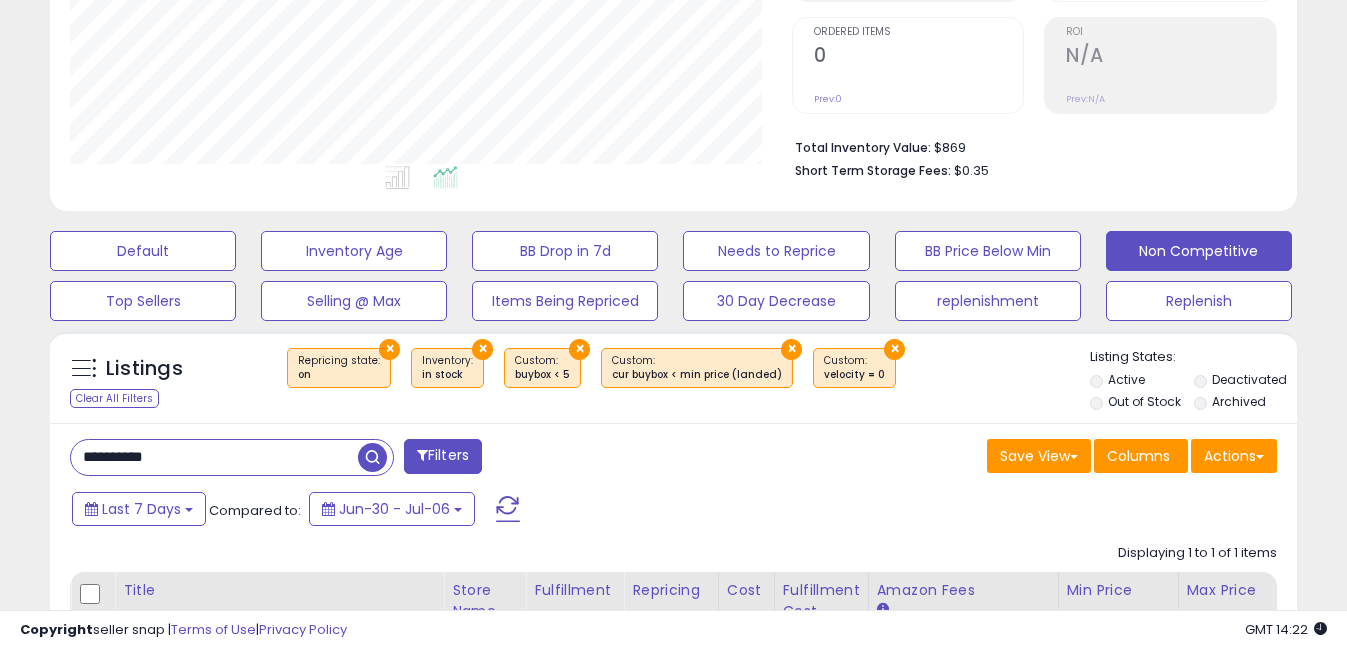 click on "**********" at bounding box center (214, 457) 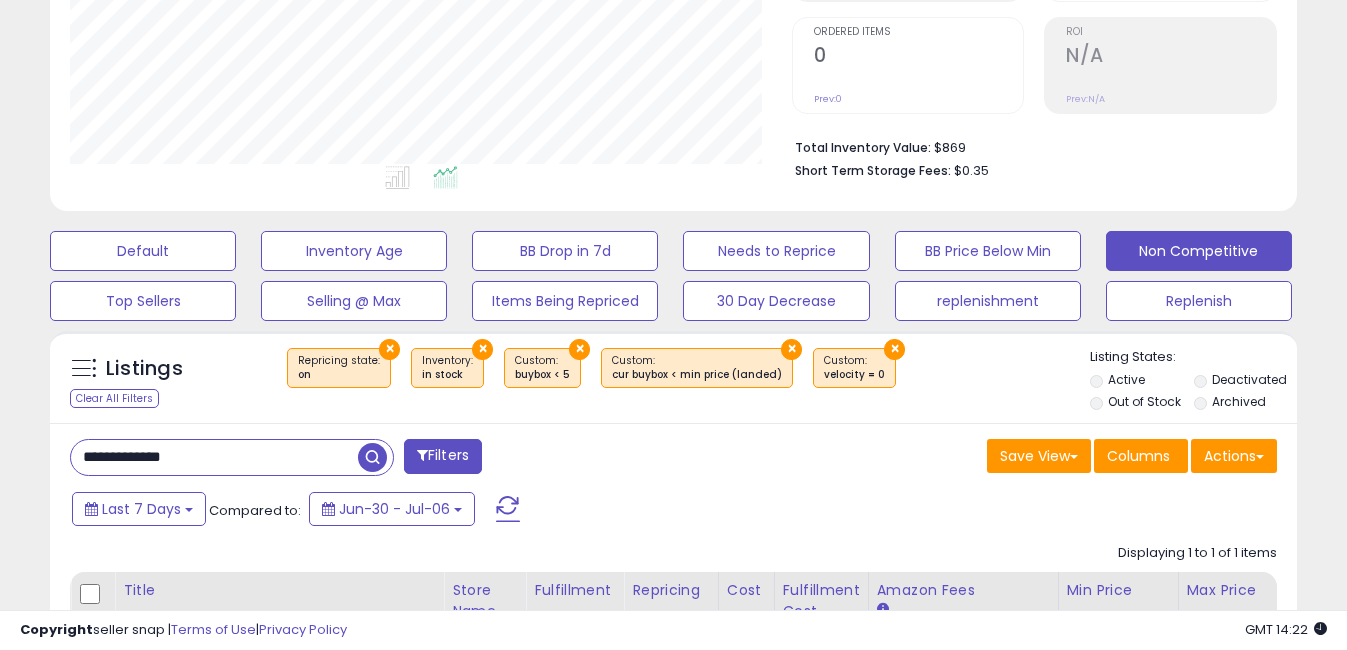 click on "**********" at bounding box center (214, 457) 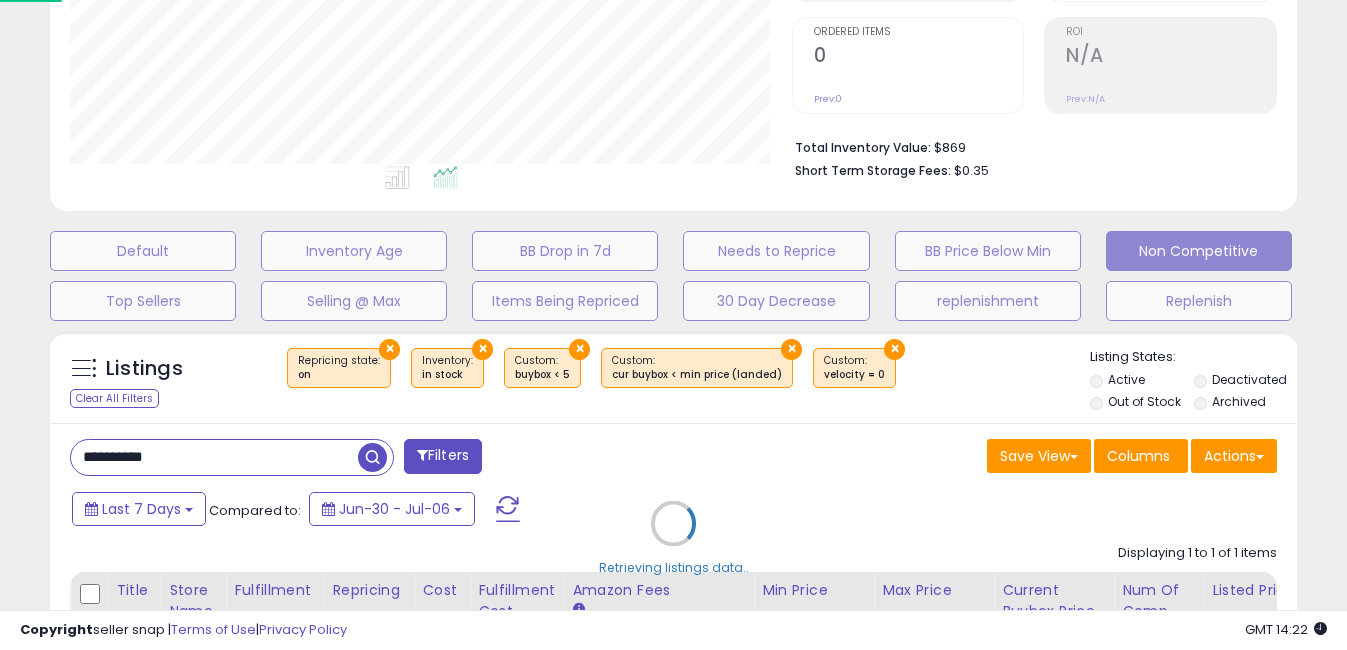 scroll, scrollTop: 999590, scrollLeft: 999270, axis: both 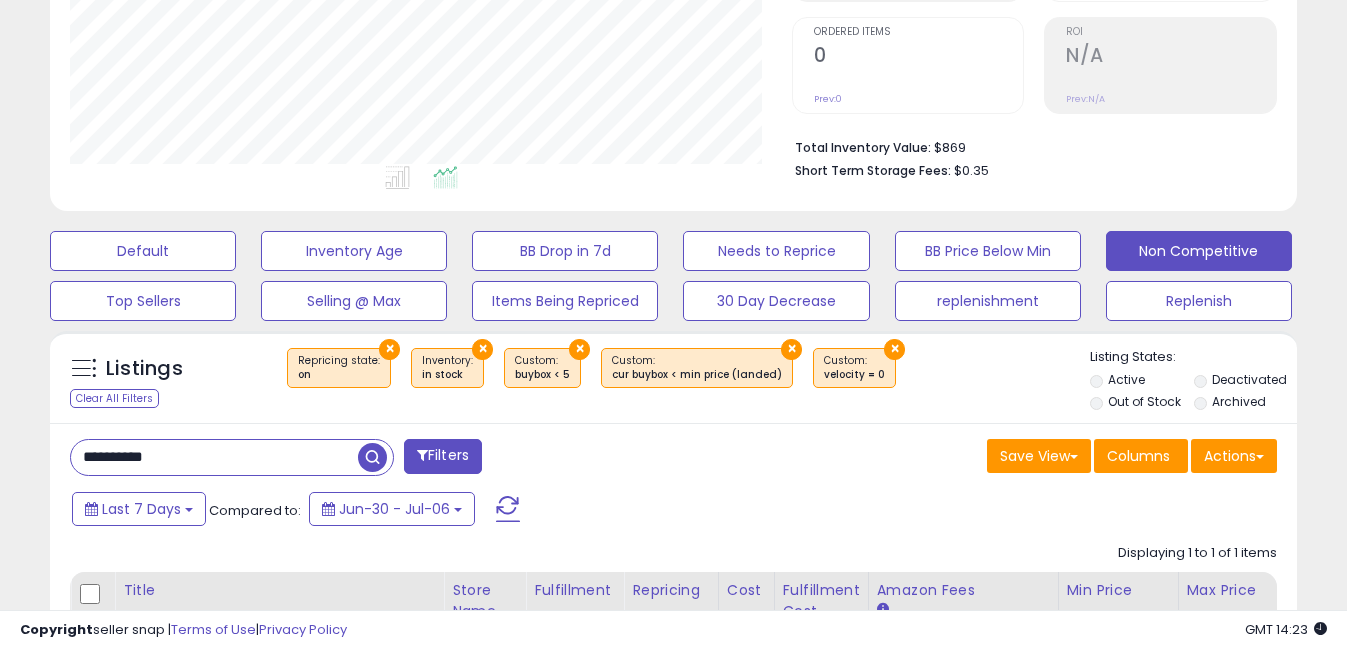 click on "**********" at bounding box center [214, 457] 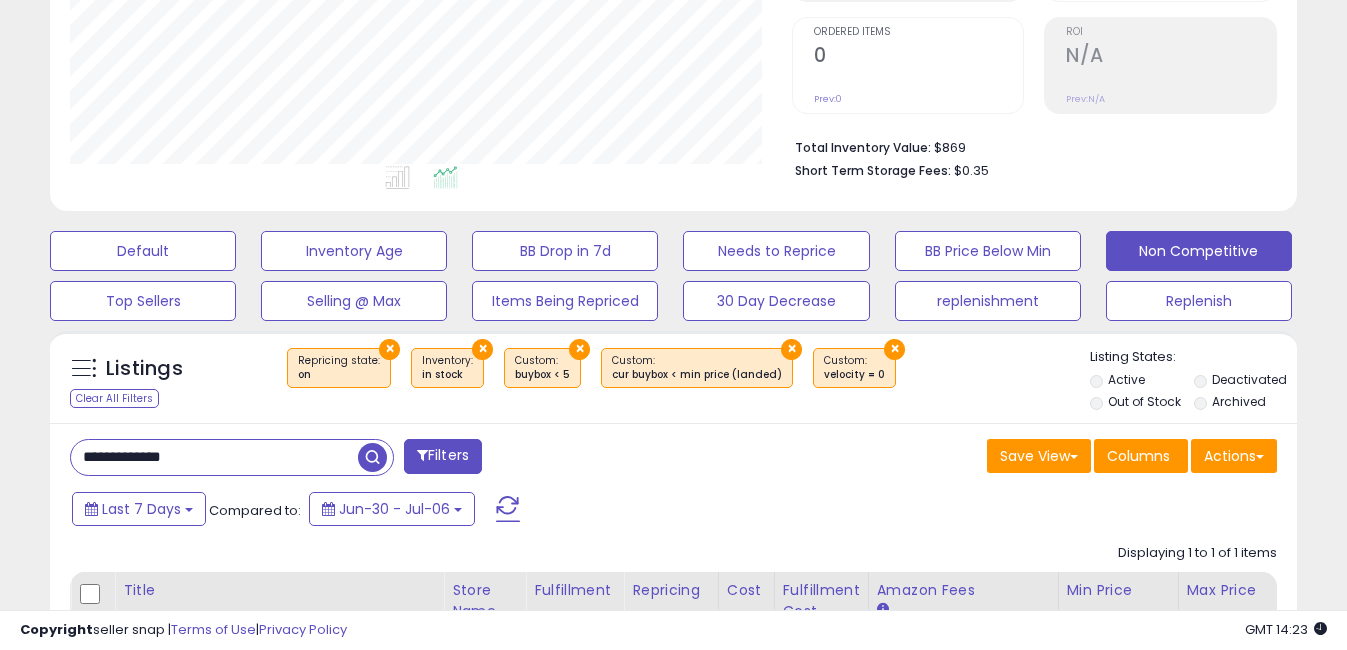 drag, startPoint x: 112, startPoint y: 457, endPoint x: 32, endPoint y: 440, distance: 81.78631 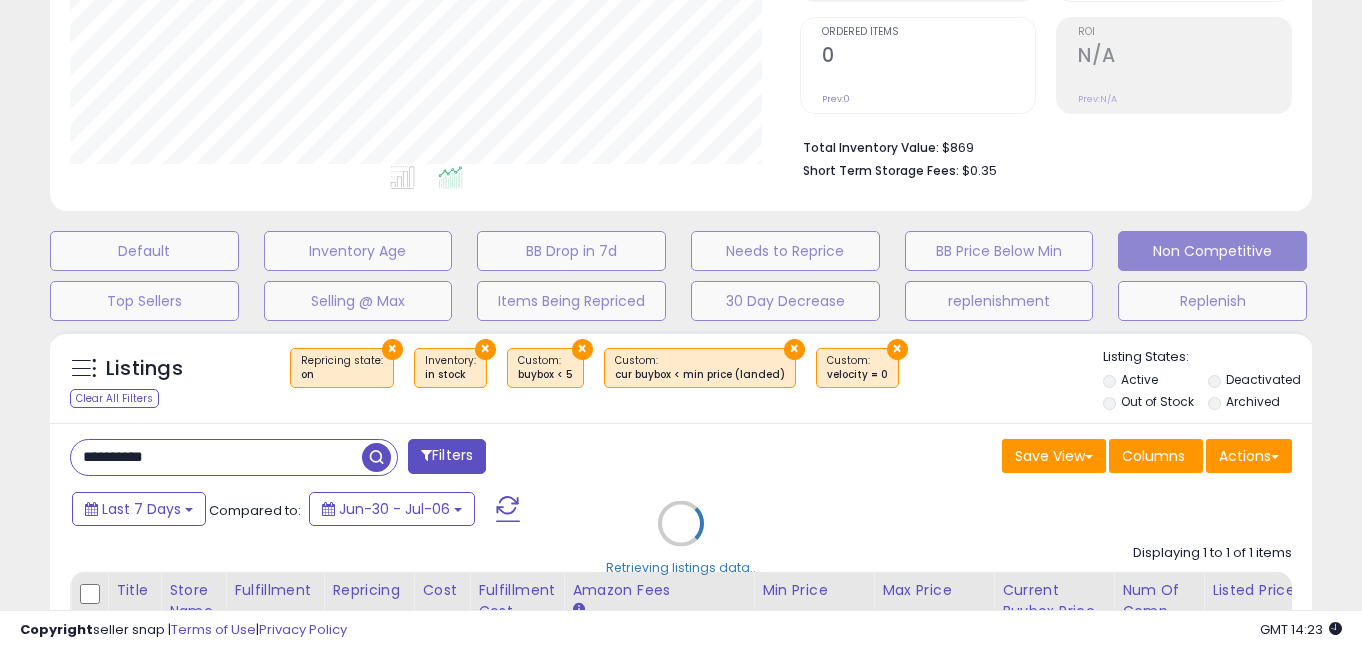scroll, scrollTop: 999590, scrollLeft: 999270, axis: both 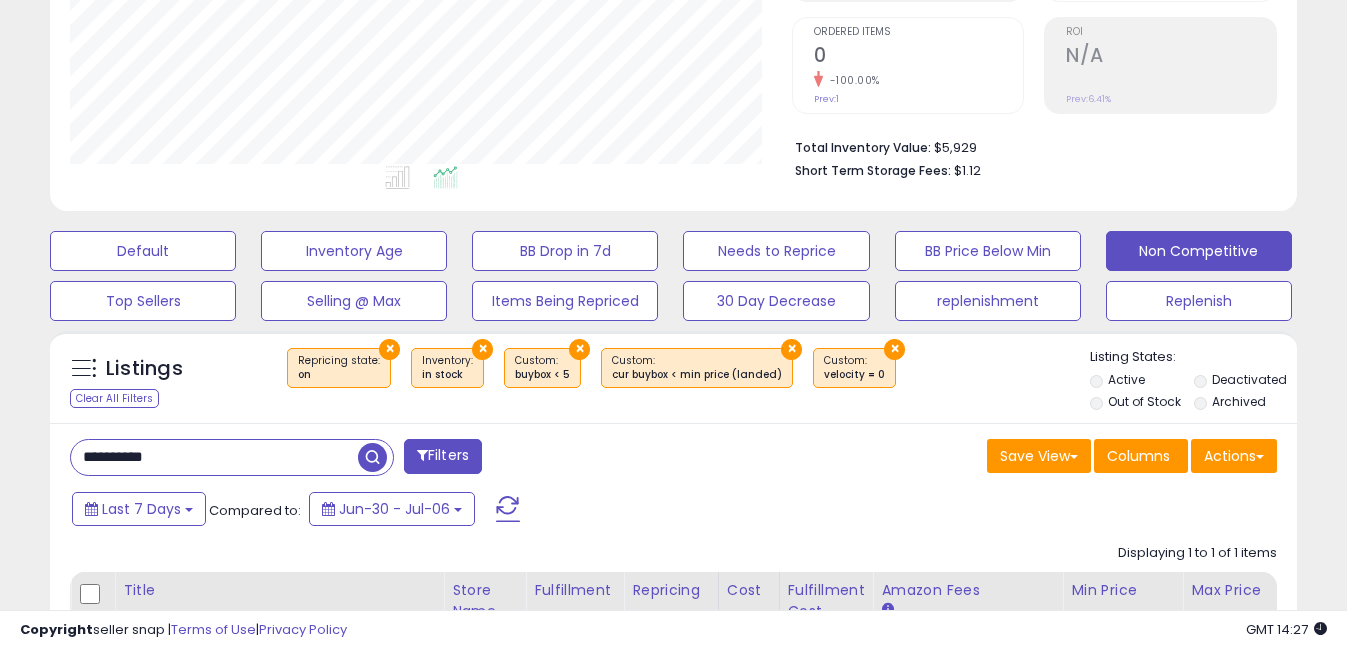 click on "**********" at bounding box center (214, 457) 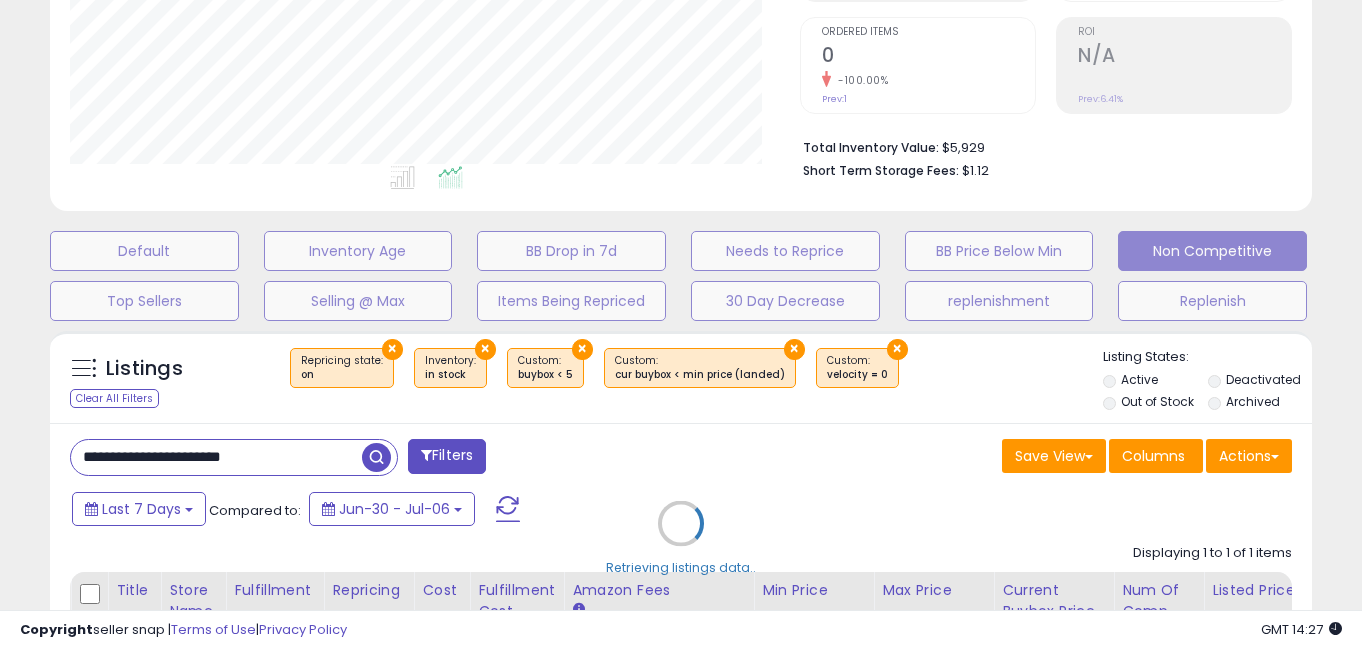 scroll, scrollTop: 999590, scrollLeft: 999270, axis: both 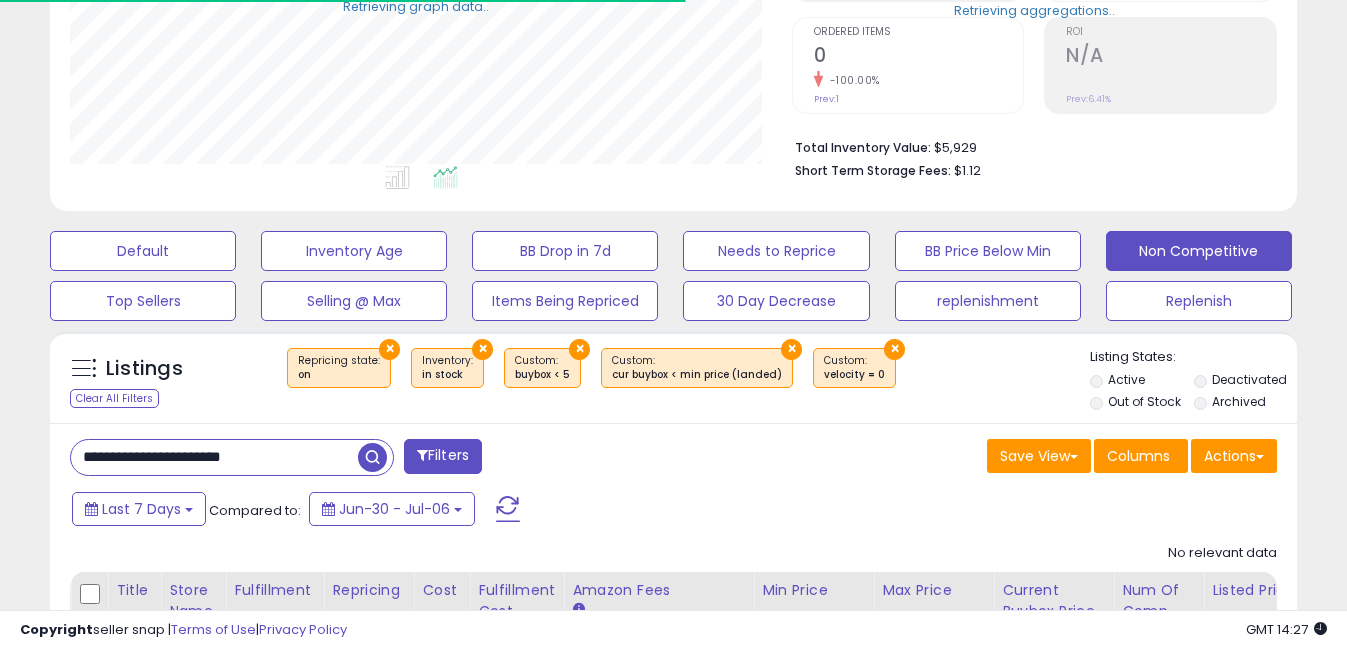 click on "**********" at bounding box center [214, 457] 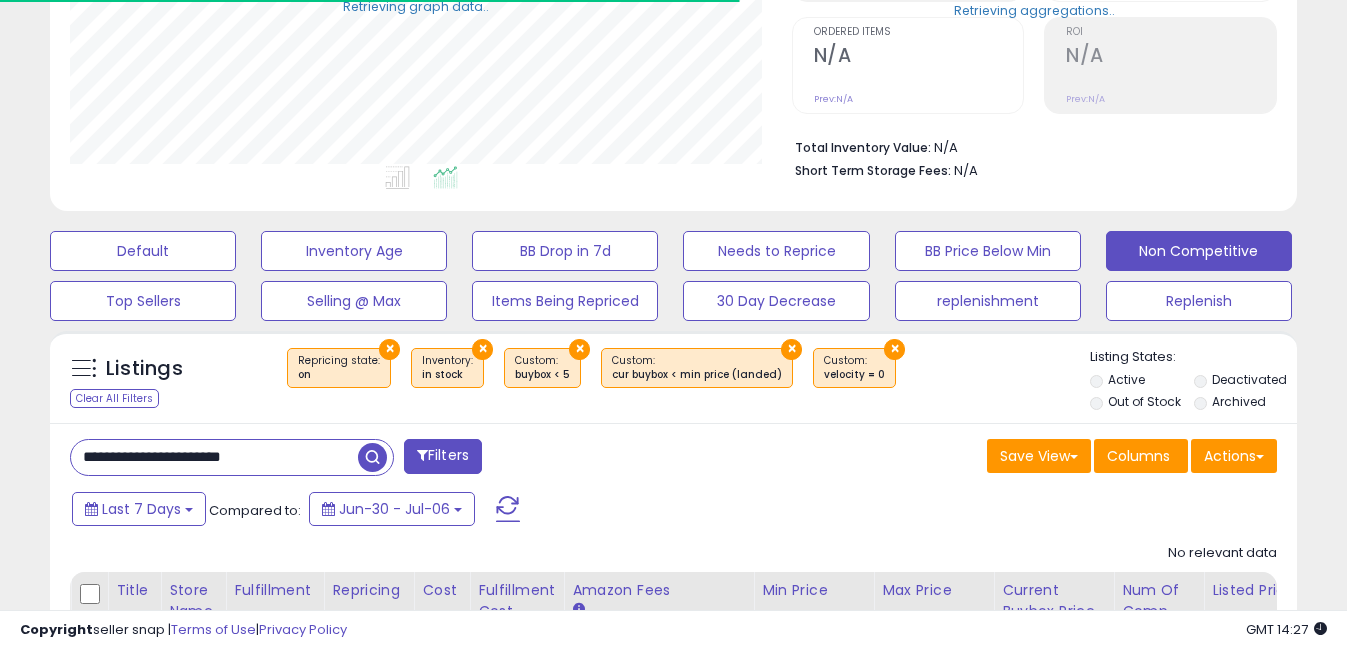 click on "**********" at bounding box center (214, 457) 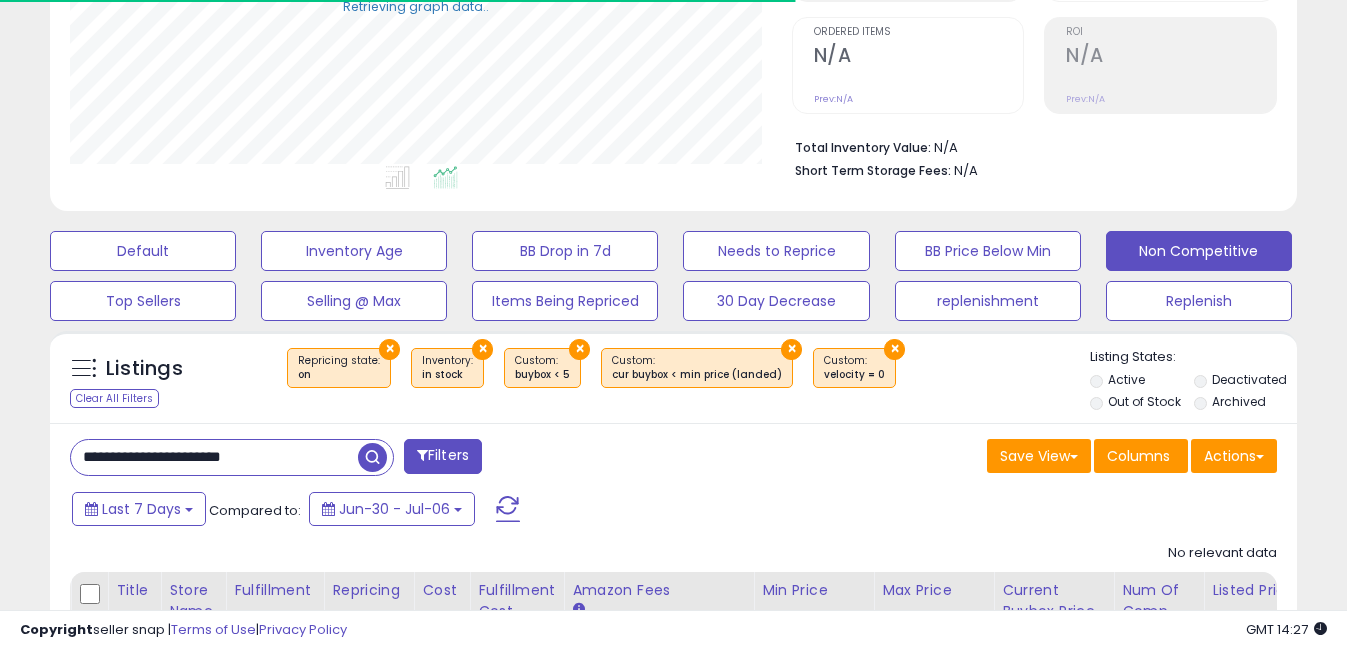 click on "**********" at bounding box center [214, 457] 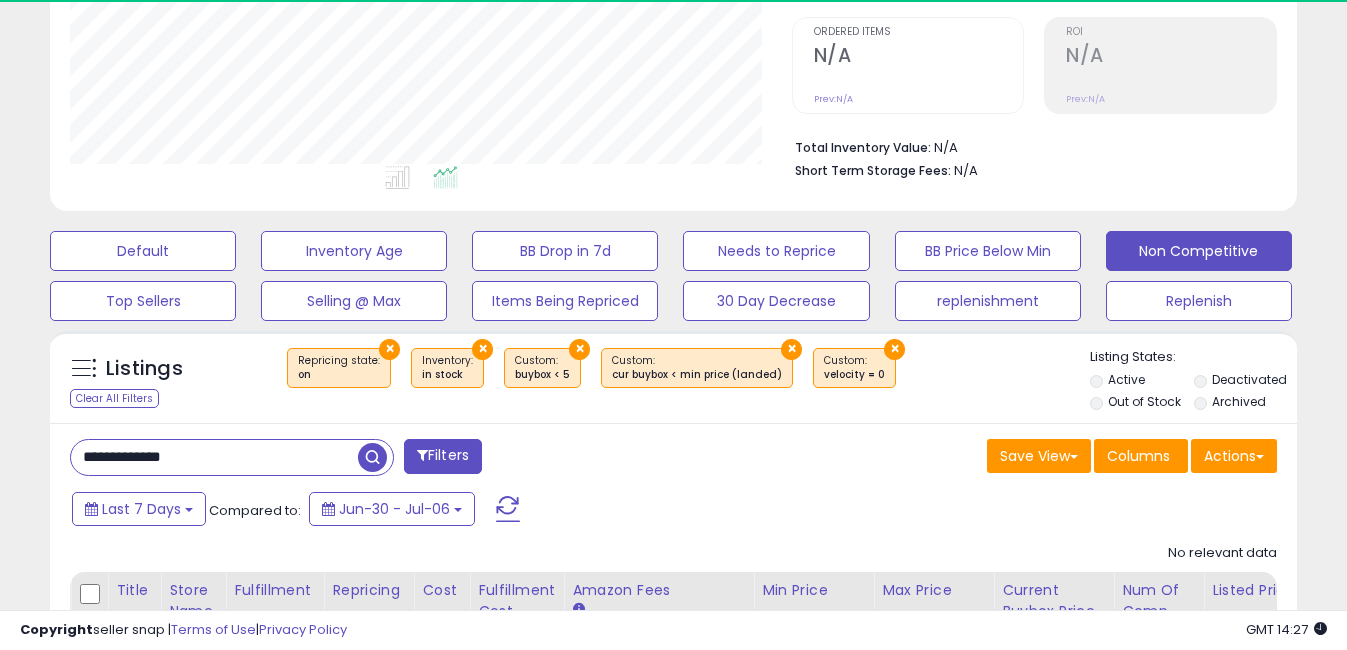 scroll, scrollTop: 999590, scrollLeft: 999278, axis: both 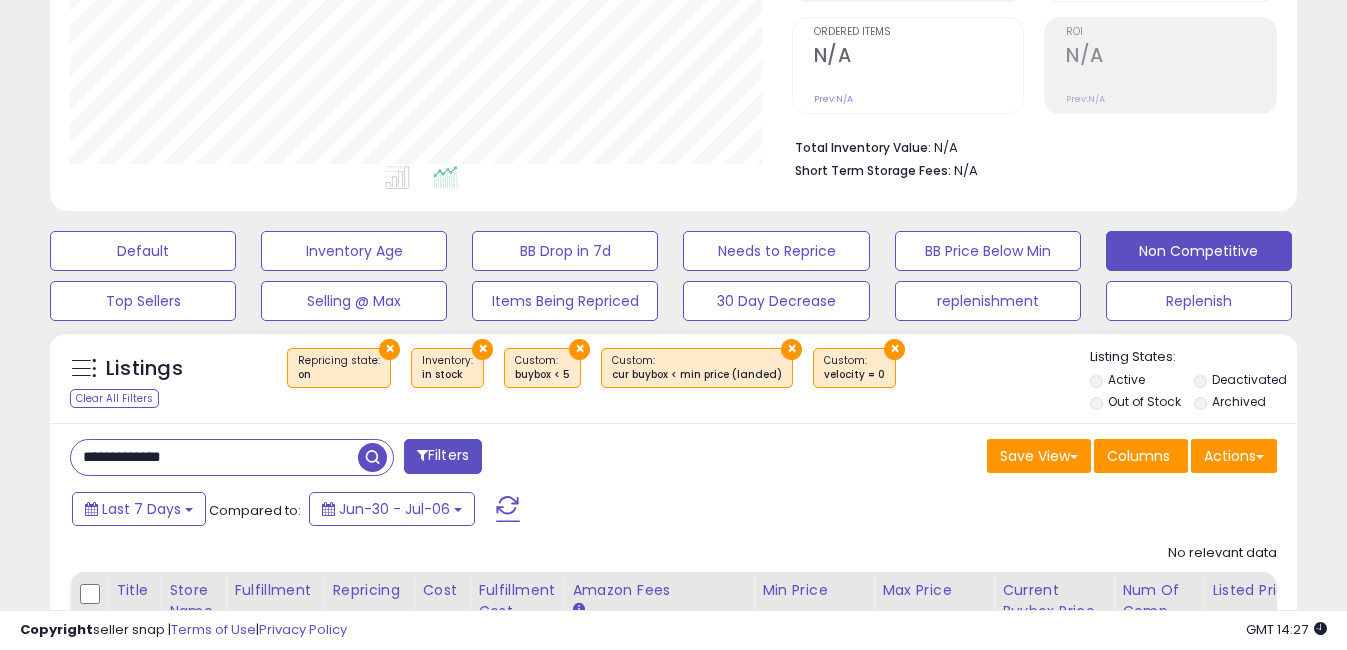 drag, startPoint x: 110, startPoint y: 458, endPoint x: 700, endPoint y: 438, distance: 590.33887 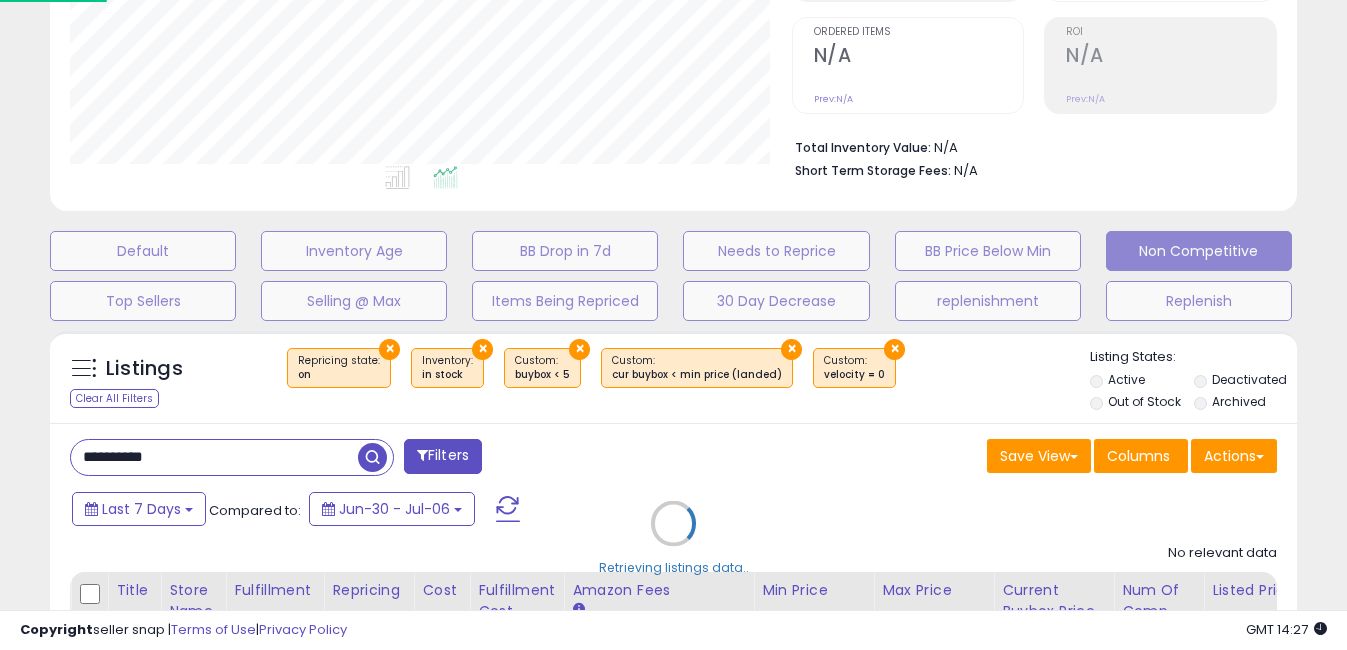scroll, scrollTop: 999590, scrollLeft: 999270, axis: both 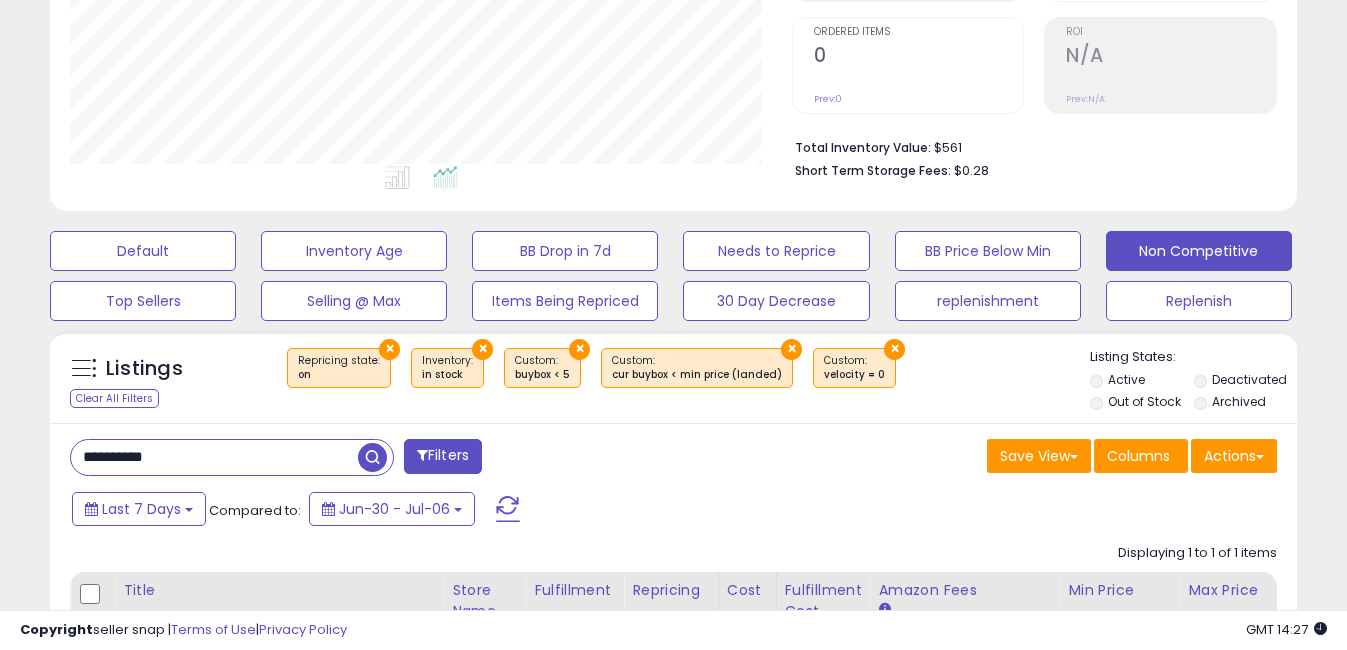 click on "**********" at bounding box center (214, 457) 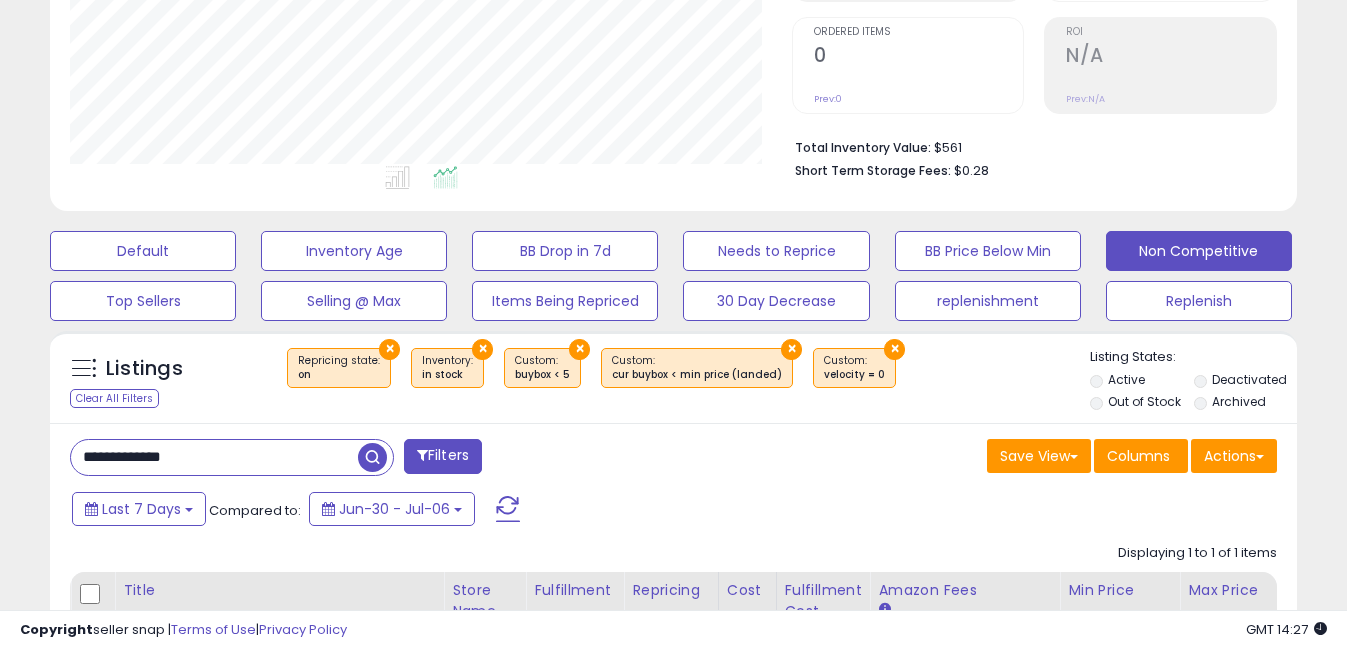 drag, startPoint x: 108, startPoint y: 454, endPoint x: 250, endPoint y: 453, distance: 142.00352 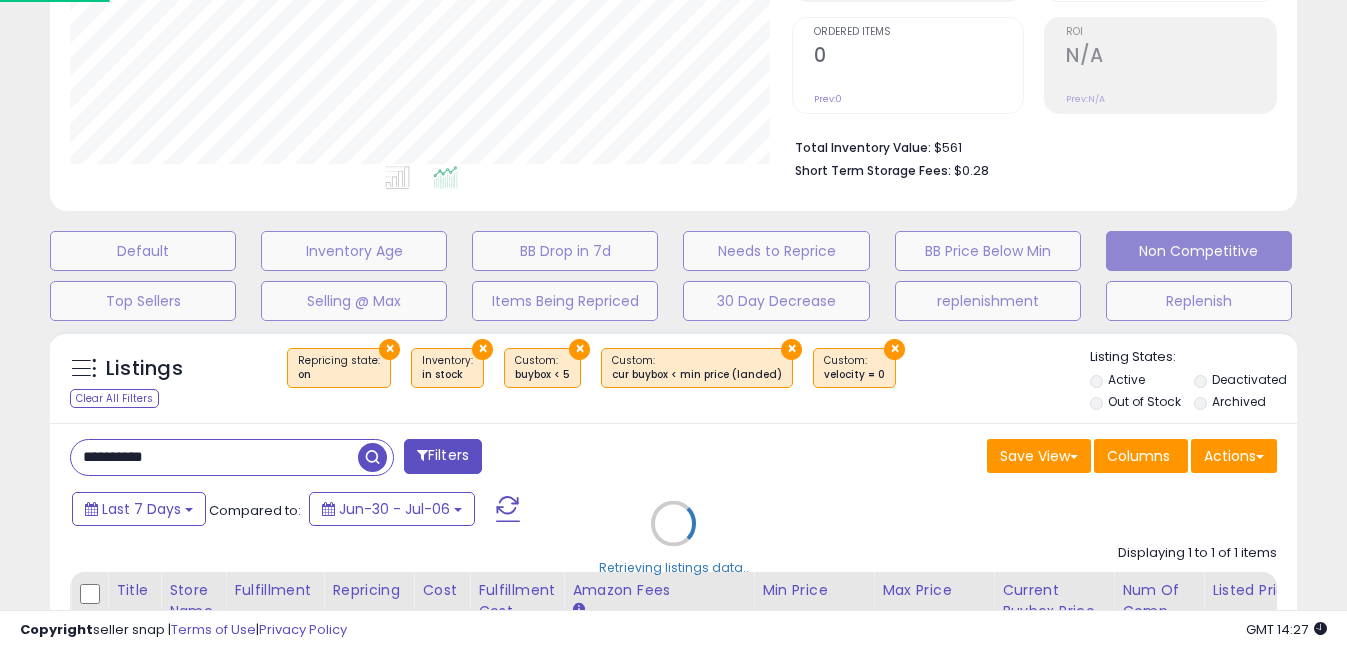 scroll, scrollTop: 999590, scrollLeft: 999270, axis: both 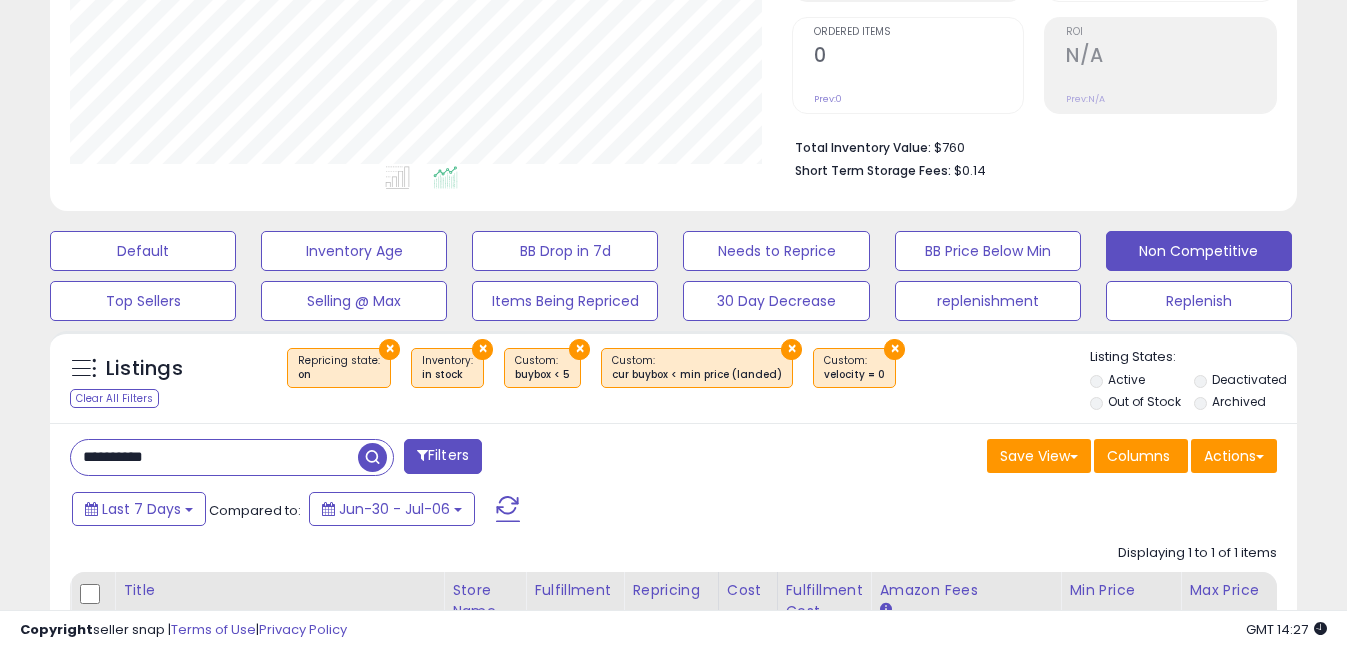 click on "**********" at bounding box center (214, 457) 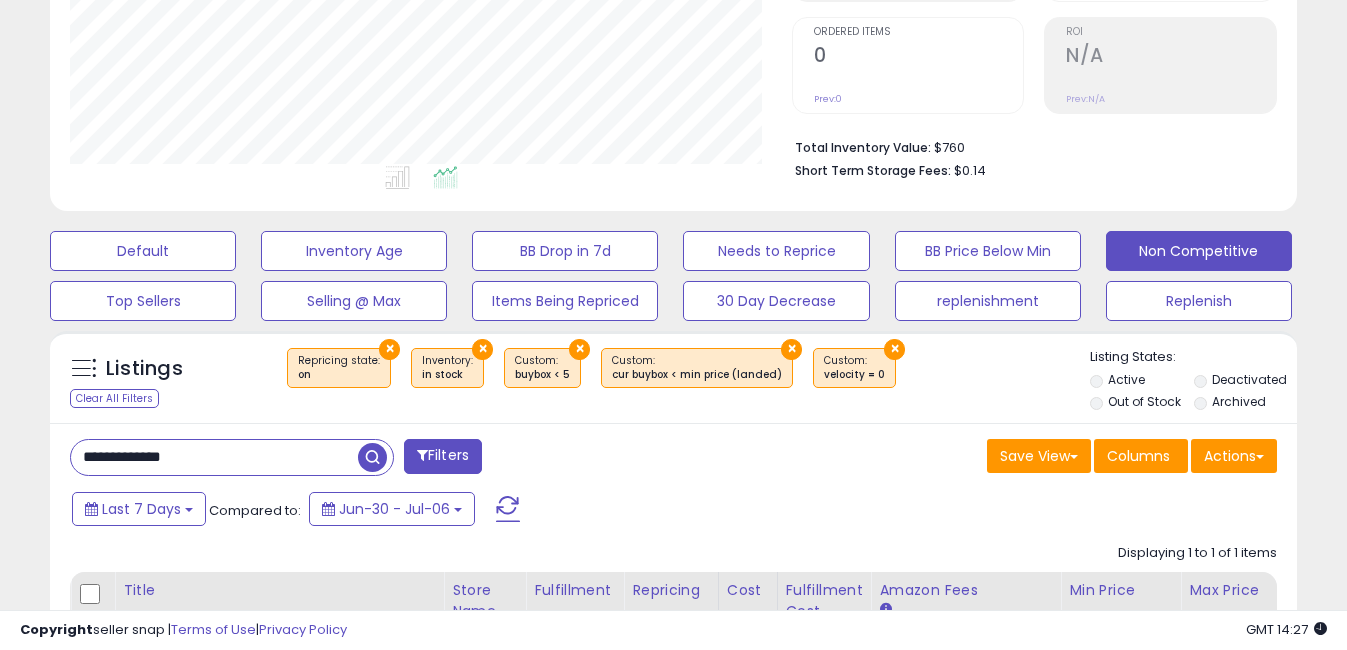 drag, startPoint x: 109, startPoint y: 461, endPoint x: -4, endPoint y: 456, distance: 113.110565 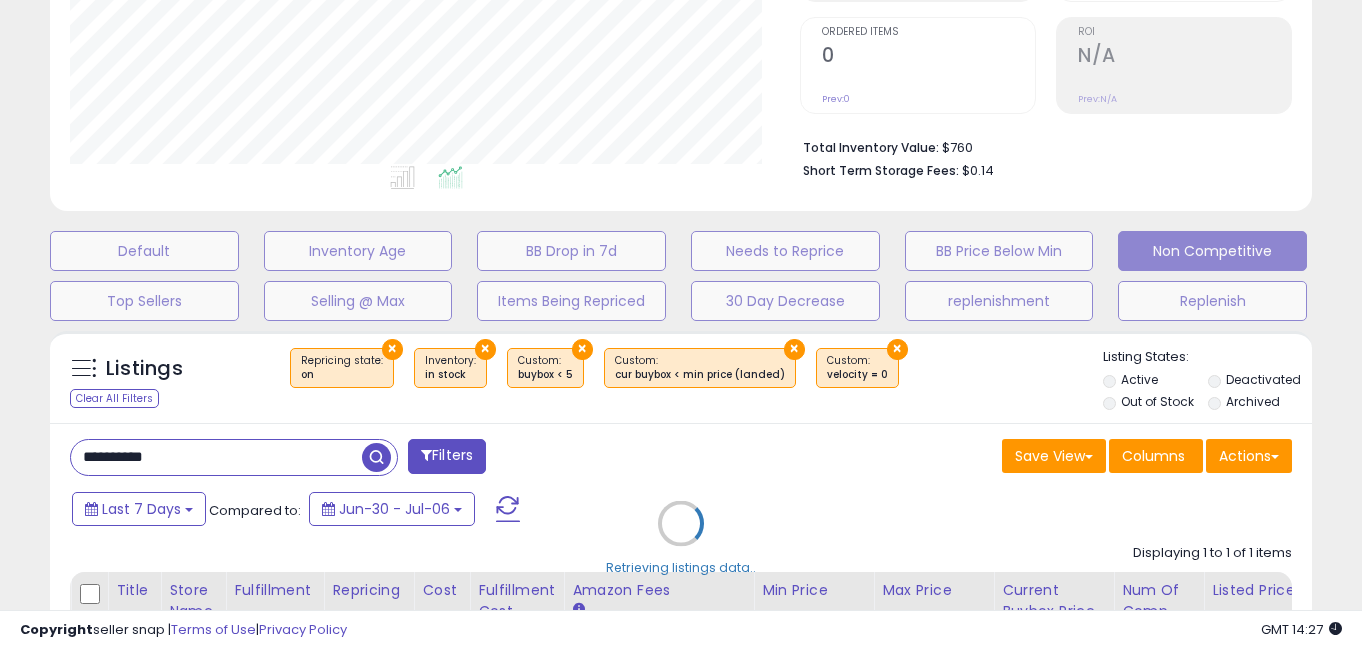 scroll, scrollTop: 999590, scrollLeft: 999270, axis: both 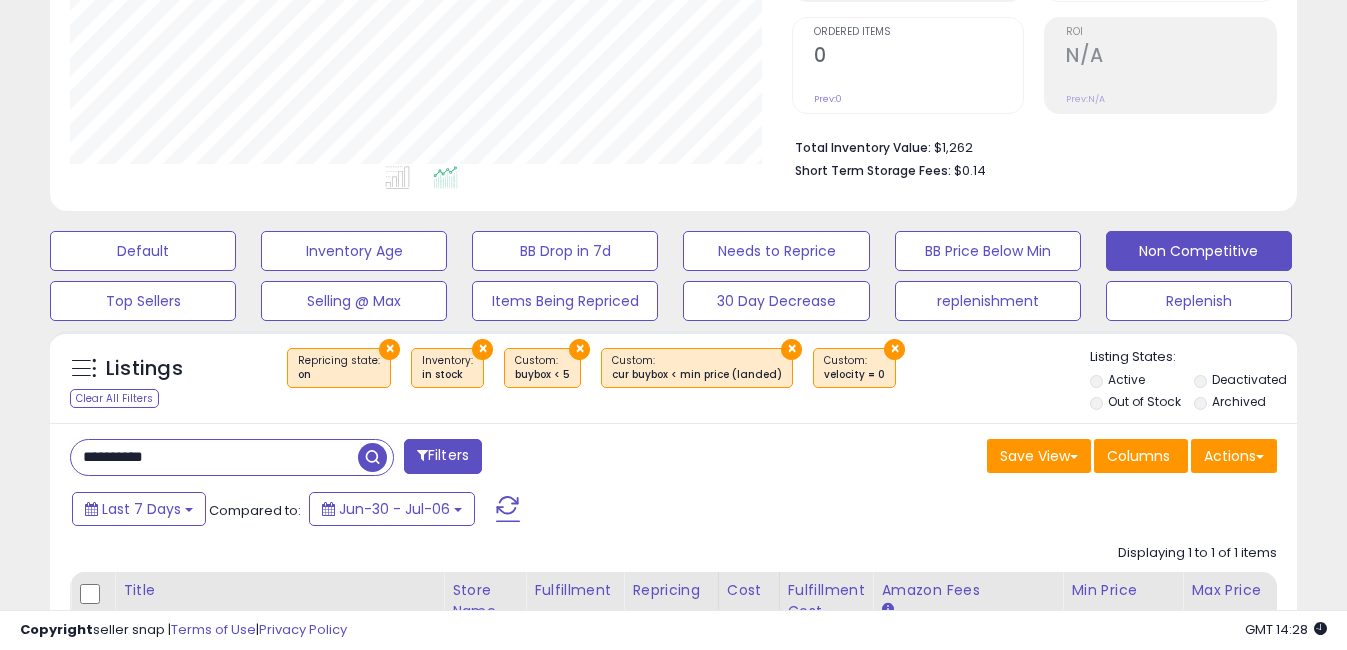 click on "**********" at bounding box center [214, 457] 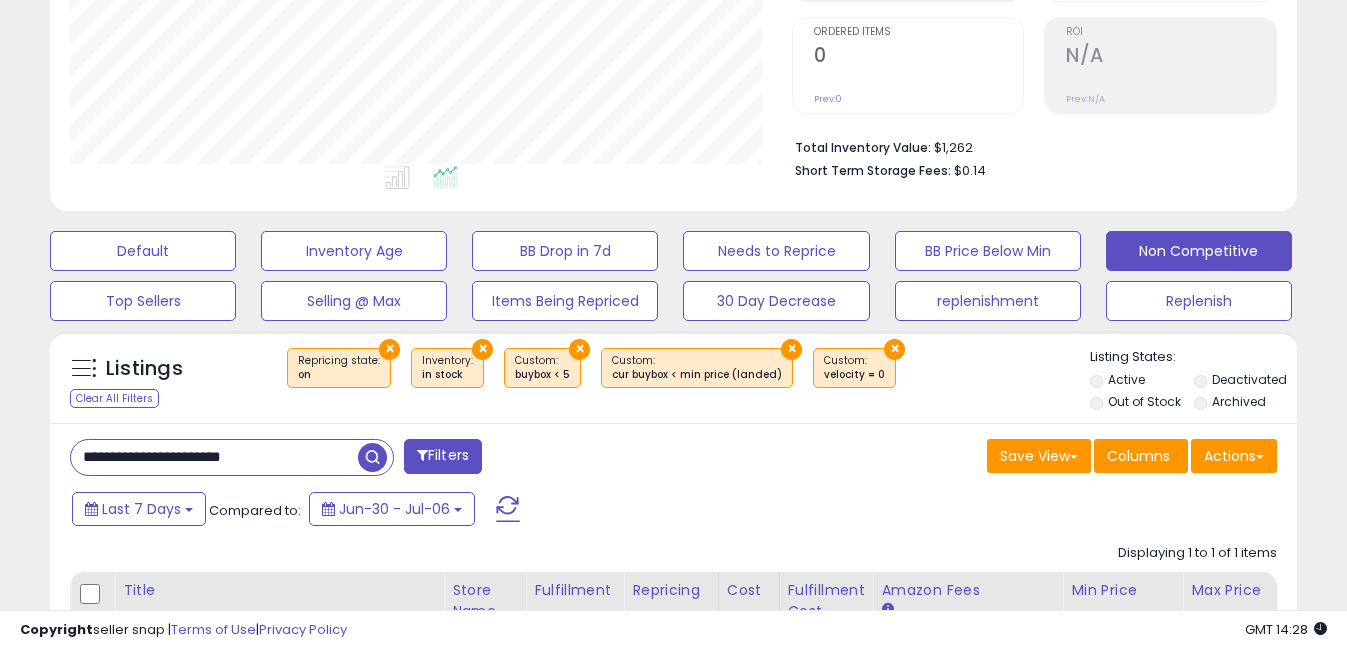 drag, startPoint x: 296, startPoint y: 449, endPoint x: -4, endPoint y: 453, distance: 300.02667 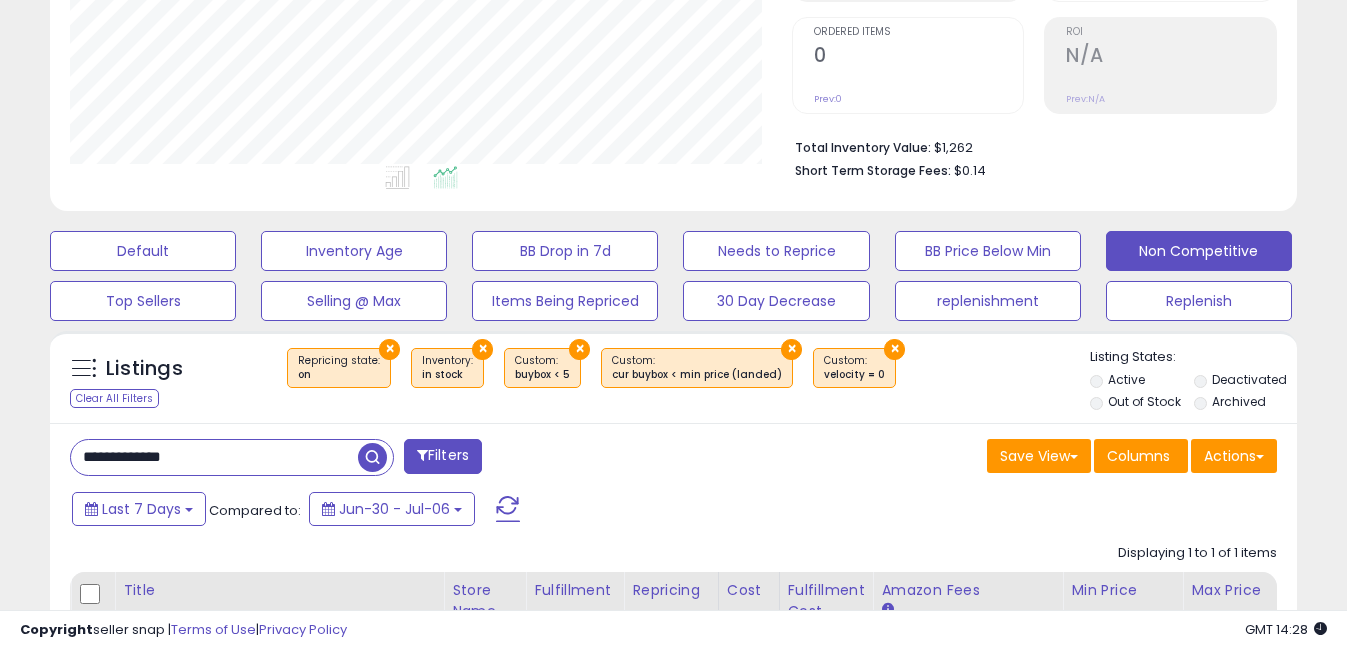 drag, startPoint x: 112, startPoint y: 461, endPoint x: 806, endPoint y: 452, distance: 694.05835 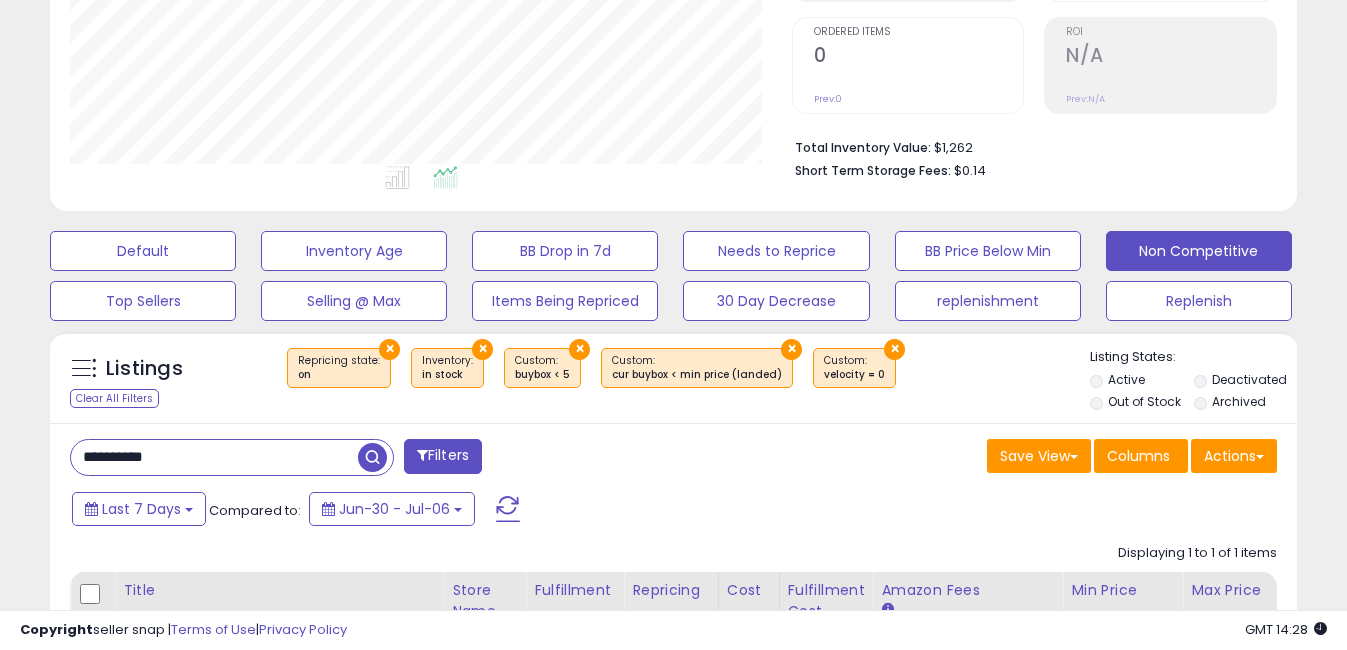 scroll, scrollTop: 999590, scrollLeft: 999270, axis: both 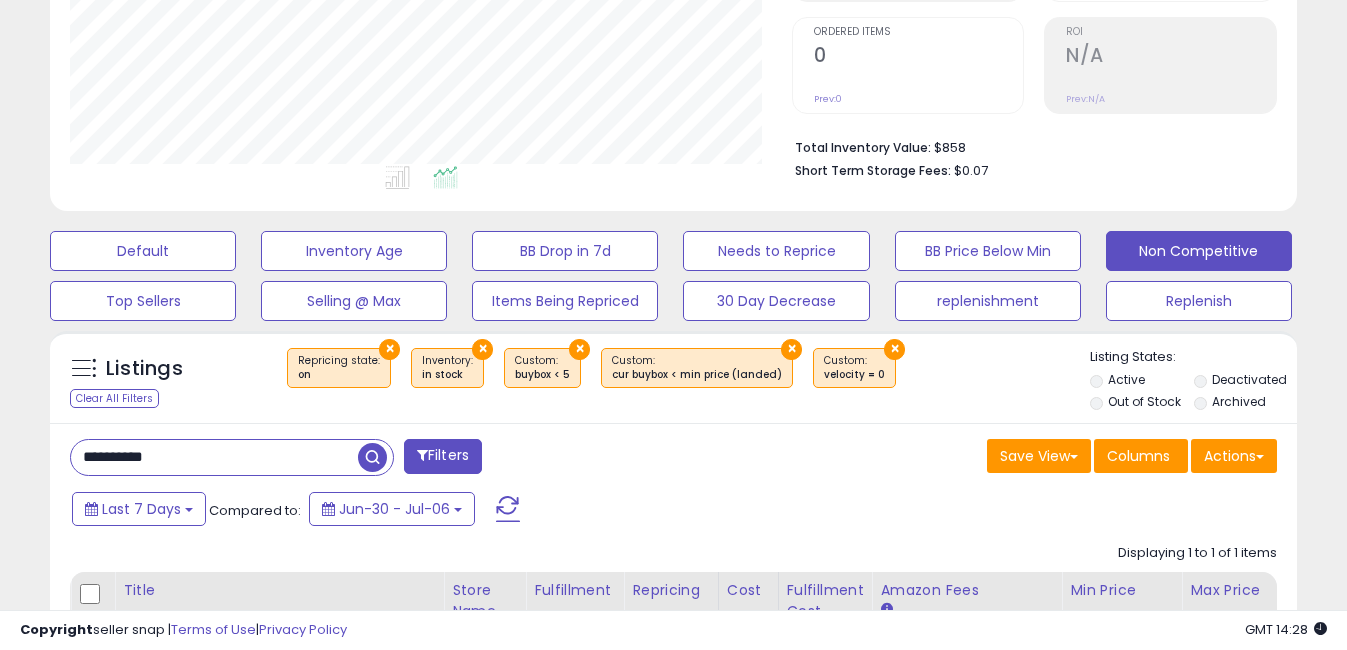 click on "**********" at bounding box center (214, 457) 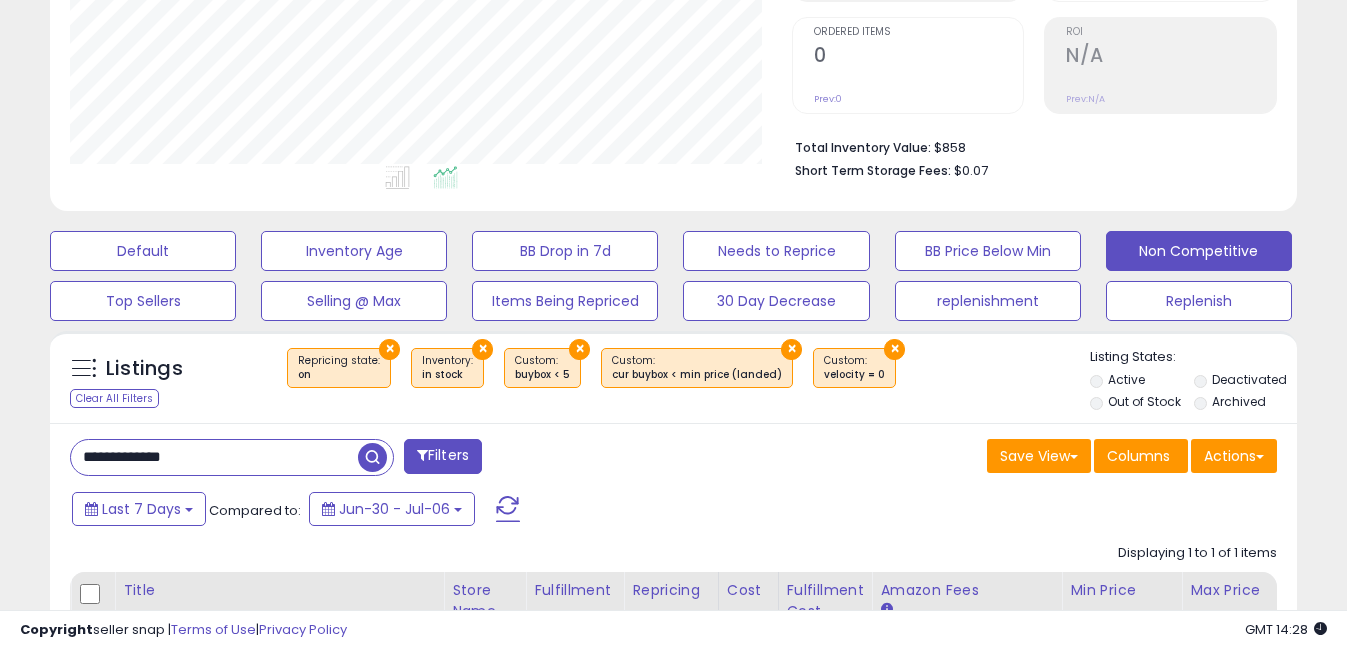 drag, startPoint x: 111, startPoint y: 456, endPoint x: -4, endPoint y: 458, distance: 115.01739 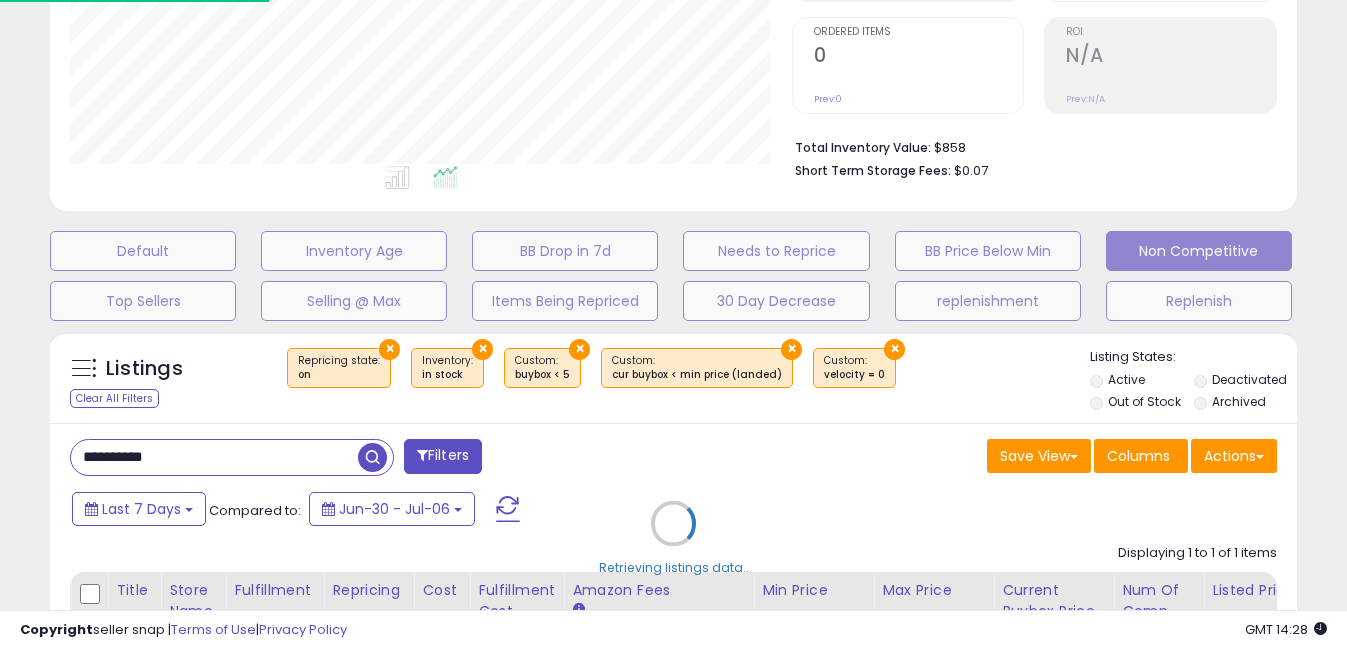 scroll, scrollTop: 999590, scrollLeft: 999270, axis: both 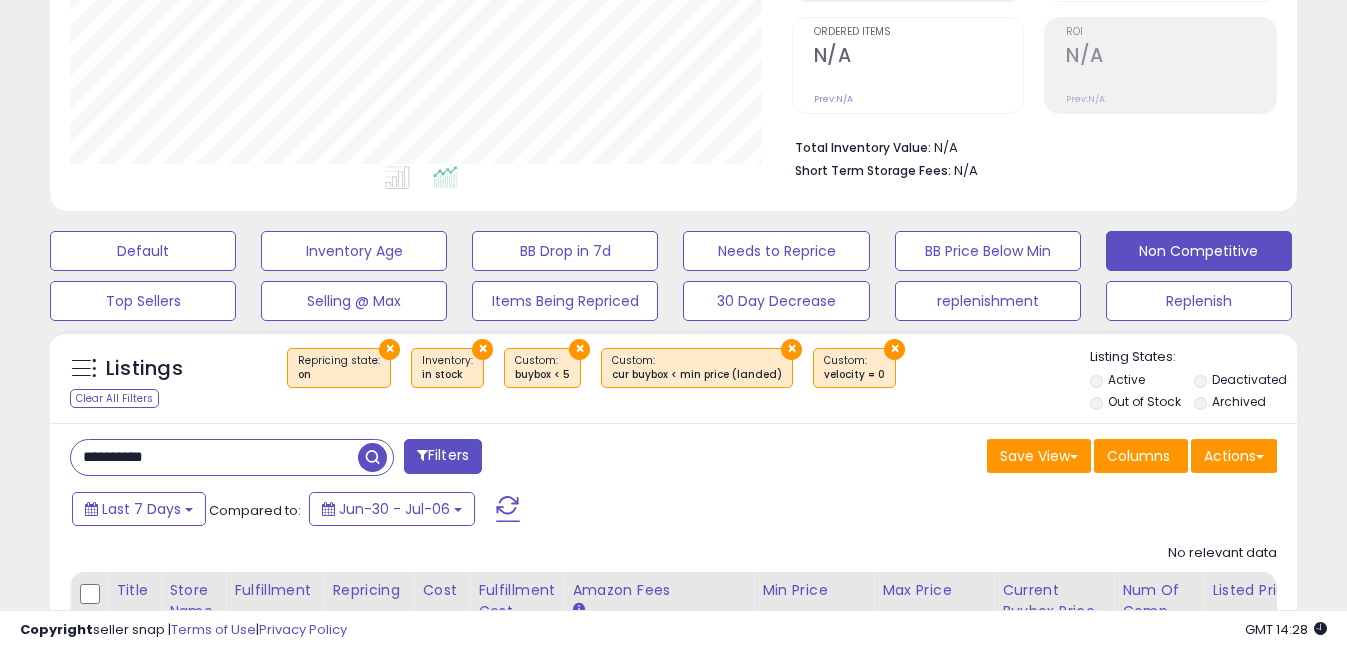 click on "**********" at bounding box center [214, 457] 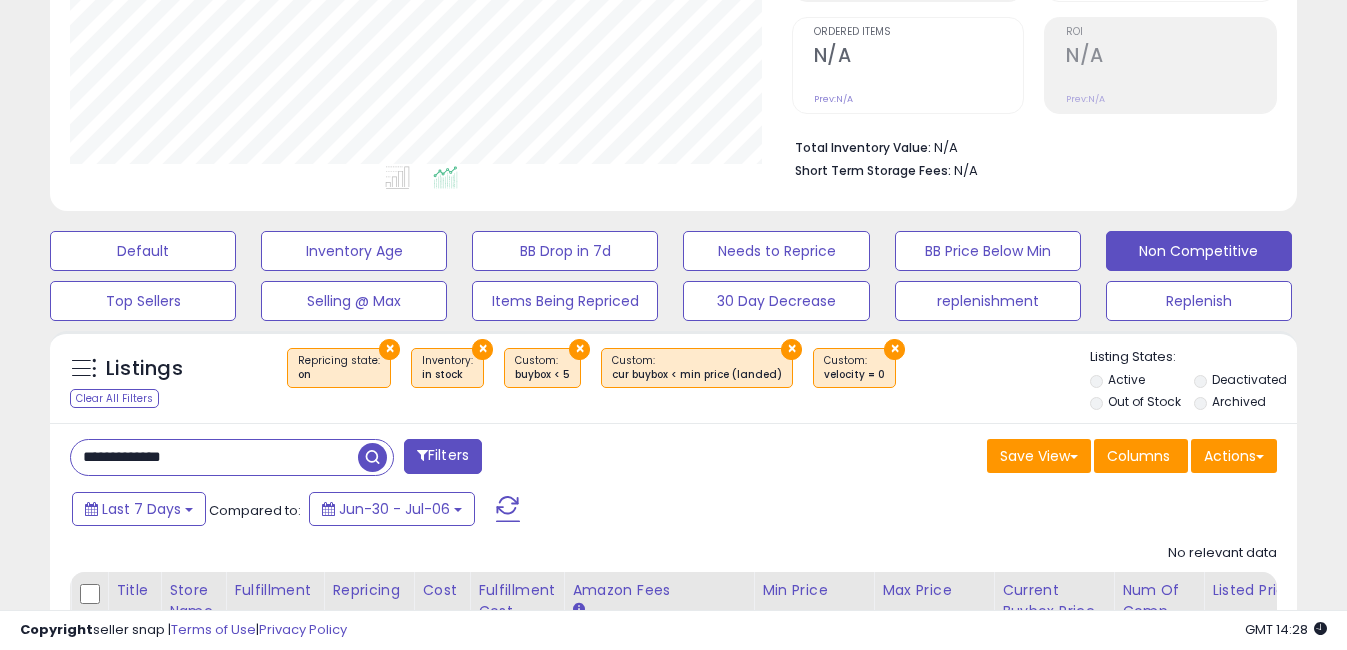 drag, startPoint x: 108, startPoint y: 460, endPoint x: 0, endPoint y: 442, distance: 109.48972 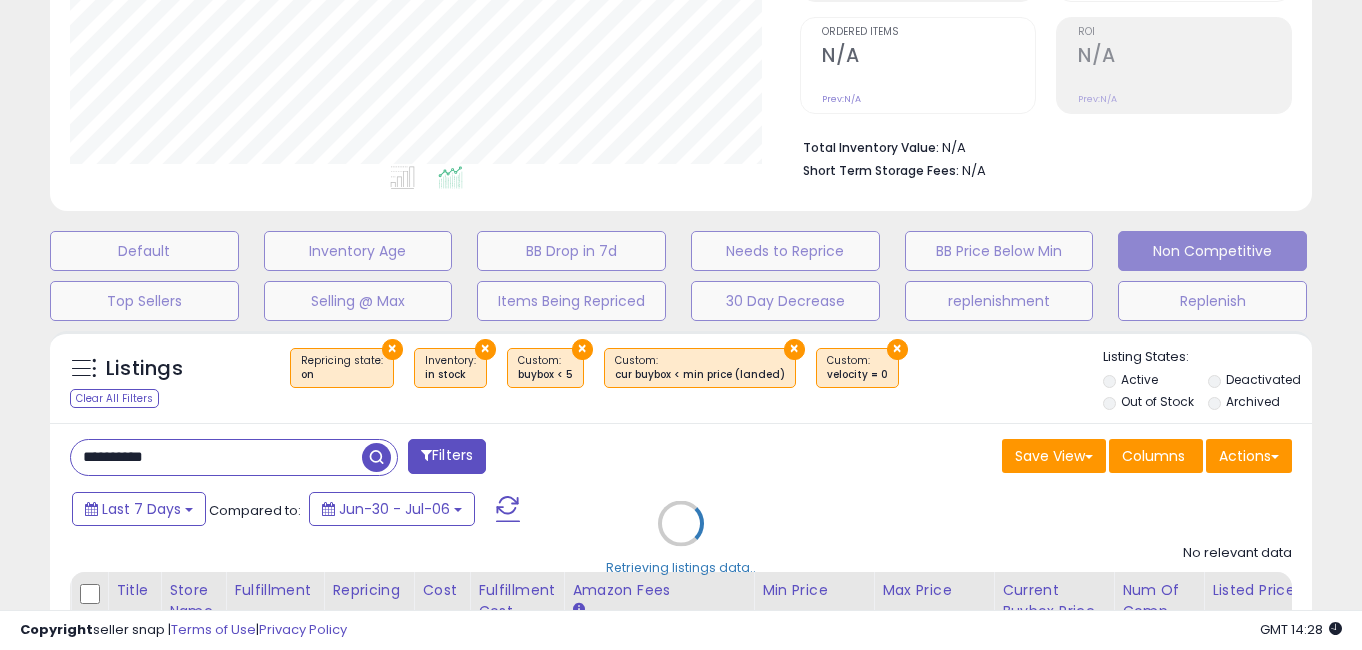 scroll, scrollTop: 999590, scrollLeft: 999270, axis: both 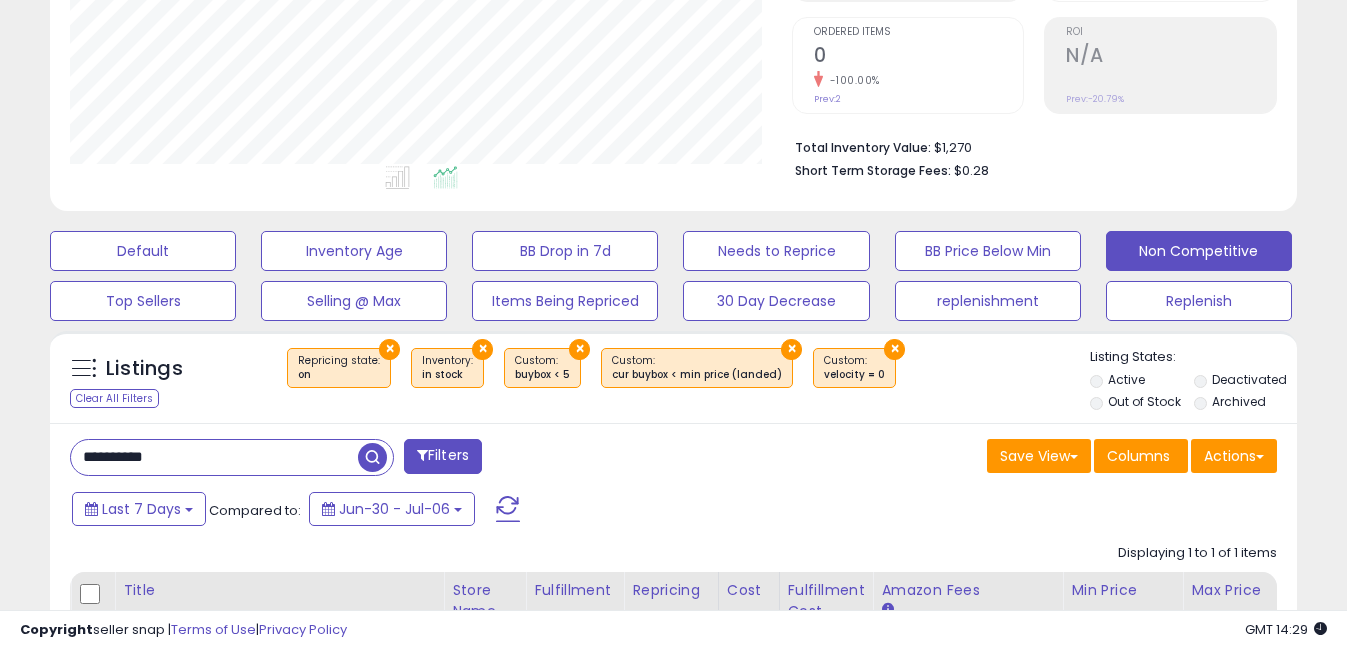 click on "**********" at bounding box center [214, 457] 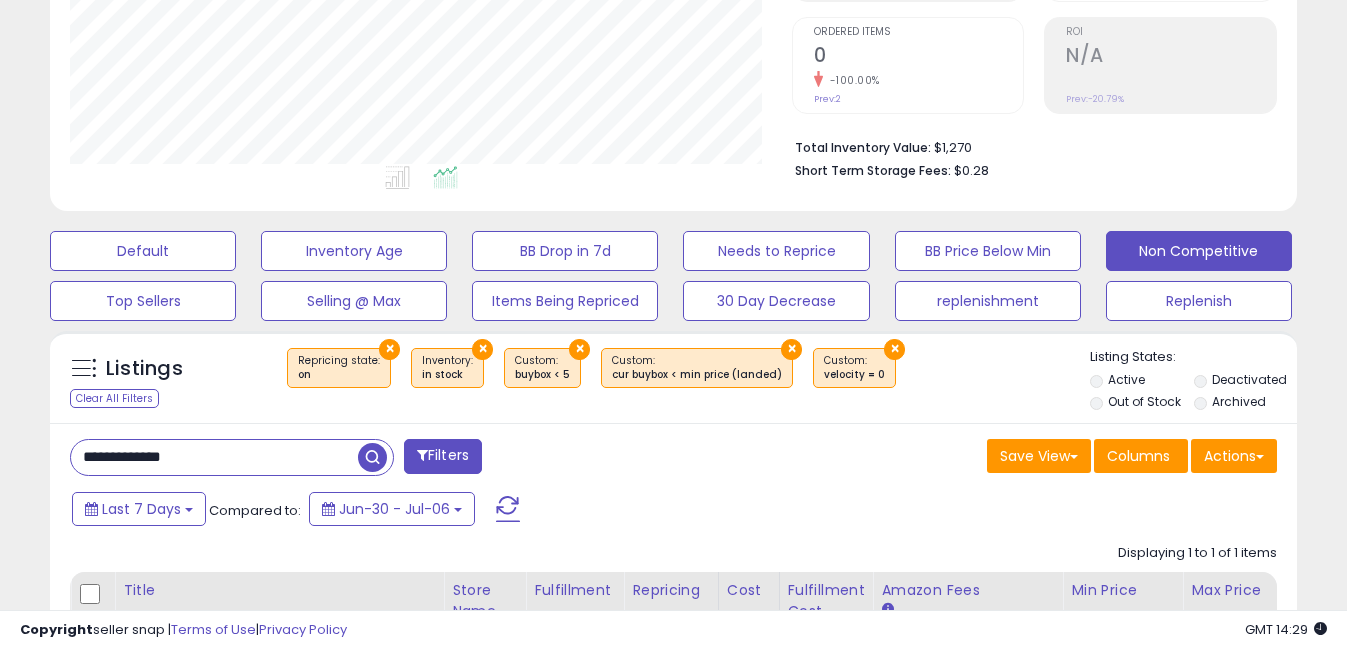 drag, startPoint x: 111, startPoint y: 458, endPoint x: 0, endPoint y: 441, distance: 112.29426 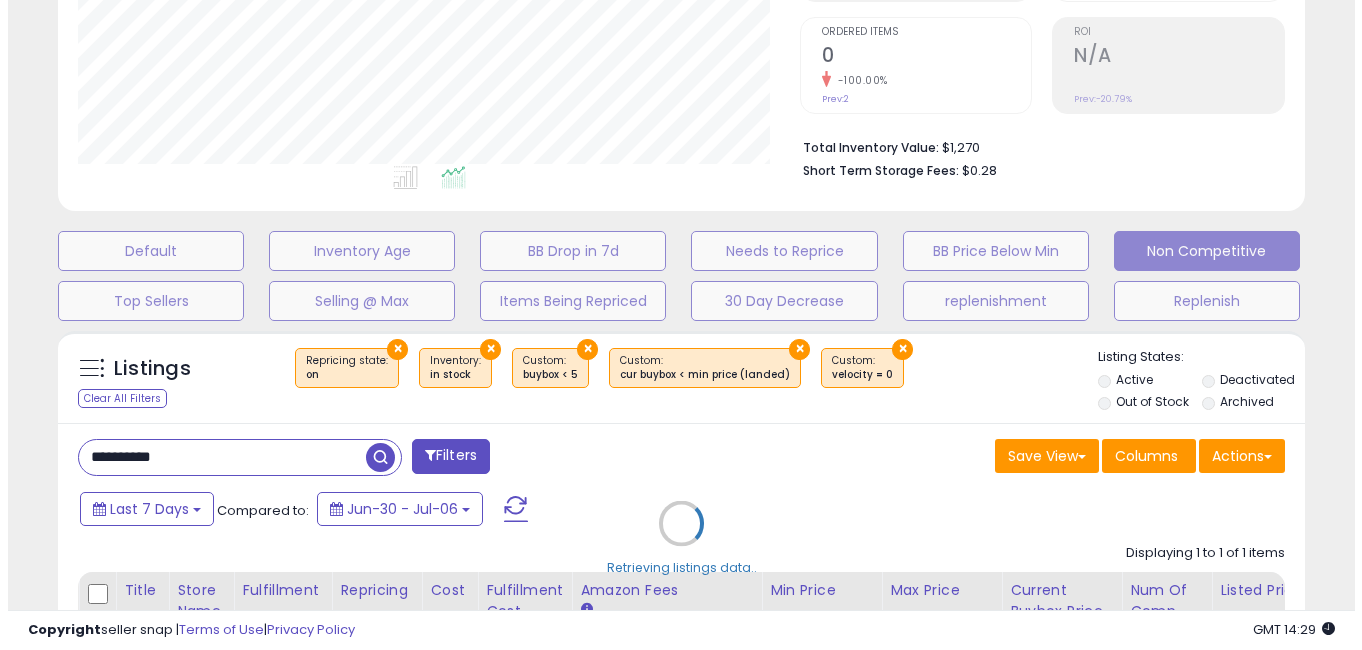scroll, scrollTop: 999590, scrollLeft: 999270, axis: both 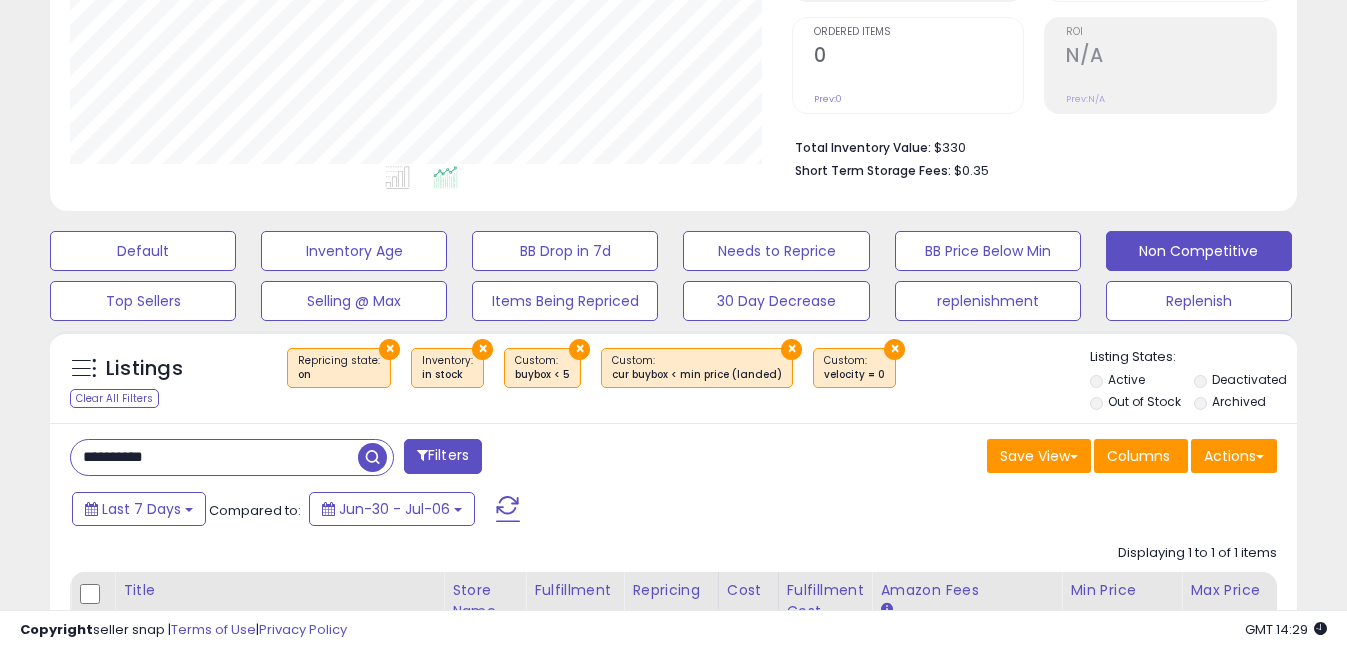 click on "**********" at bounding box center [214, 457] 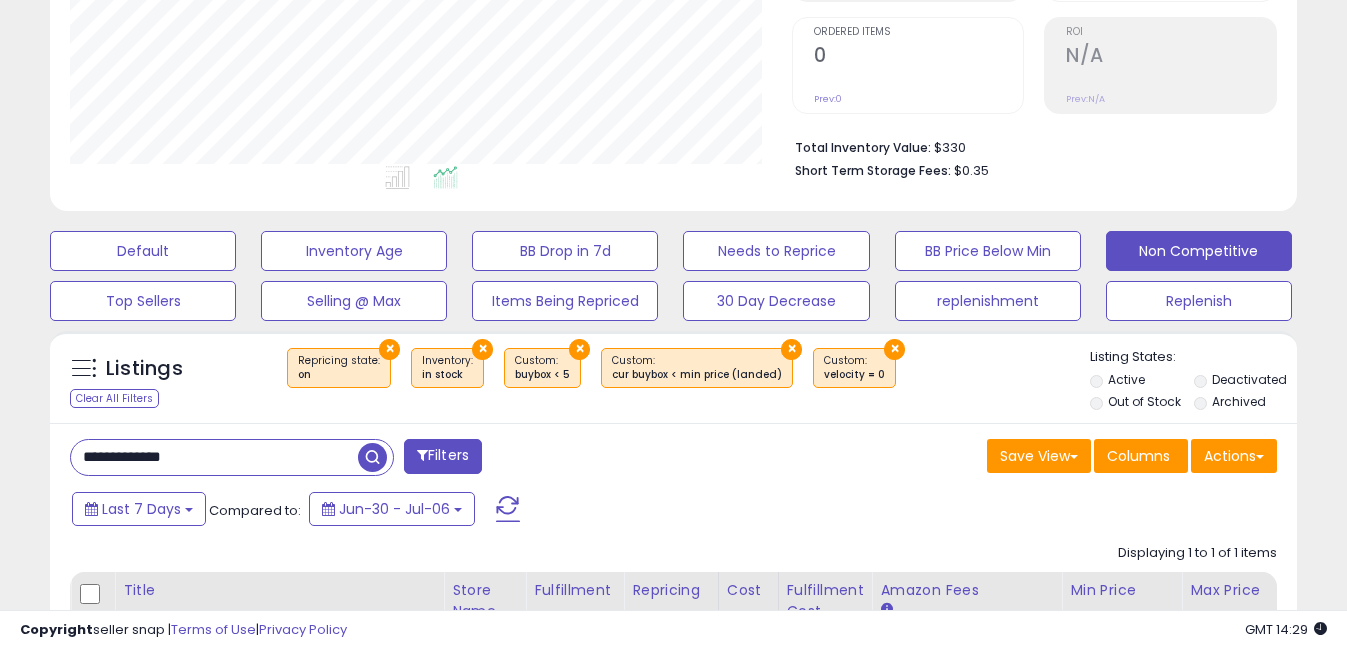drag, startPoint x: 111, startPoint y: 454, endPoint x: 0, endPoint y: 451, distance: 111.040535 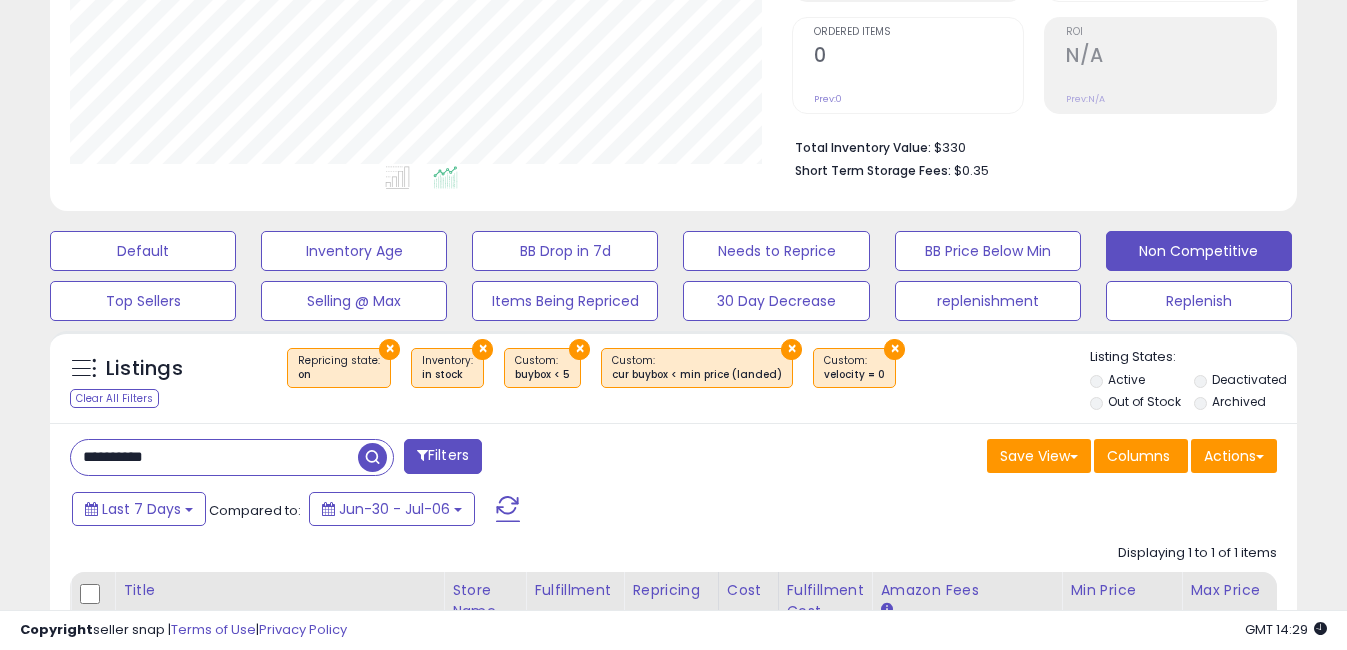 scroll, scrollTop: 999590, scrollLeft: 999270, axis: both 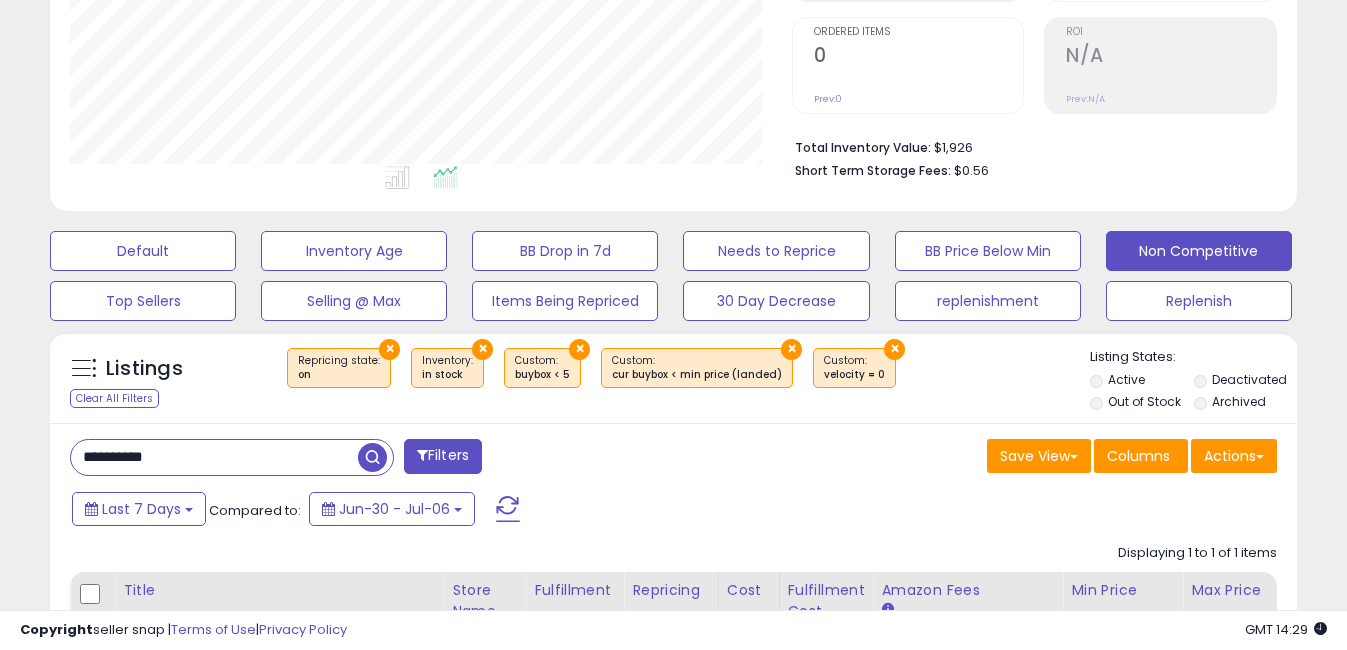 click on "**********" at bounding box center [214, 457] 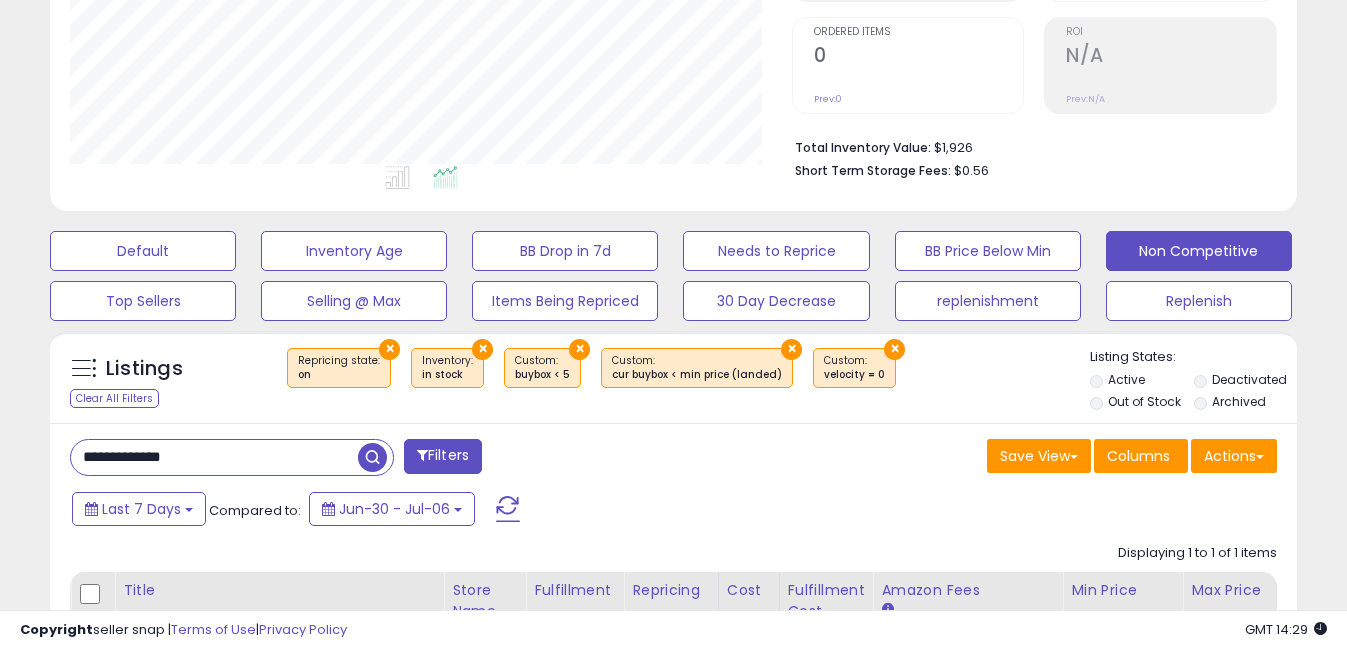 drag, startPoint x: 112, startPoint y: 458, endPoint x: 0, endPoint y: 426, distance: 116.48176 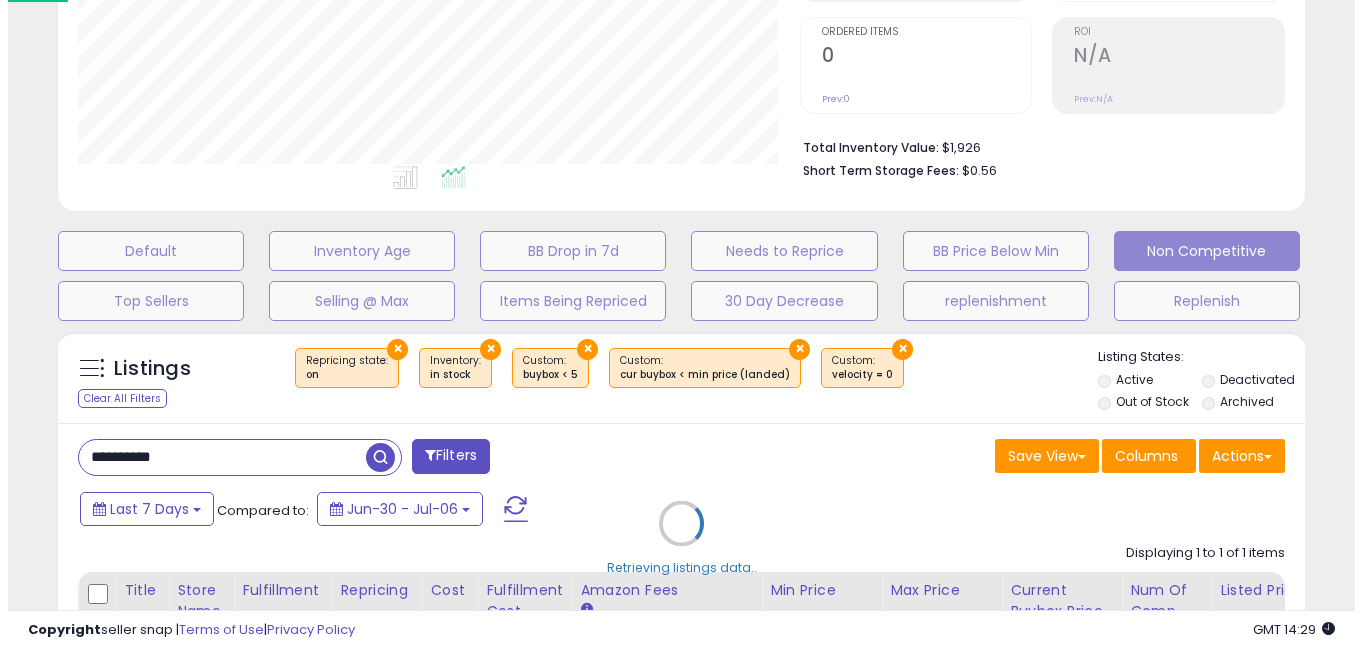 scroll, scrollTop: 999590, scrollLeft: 999270, axis: both 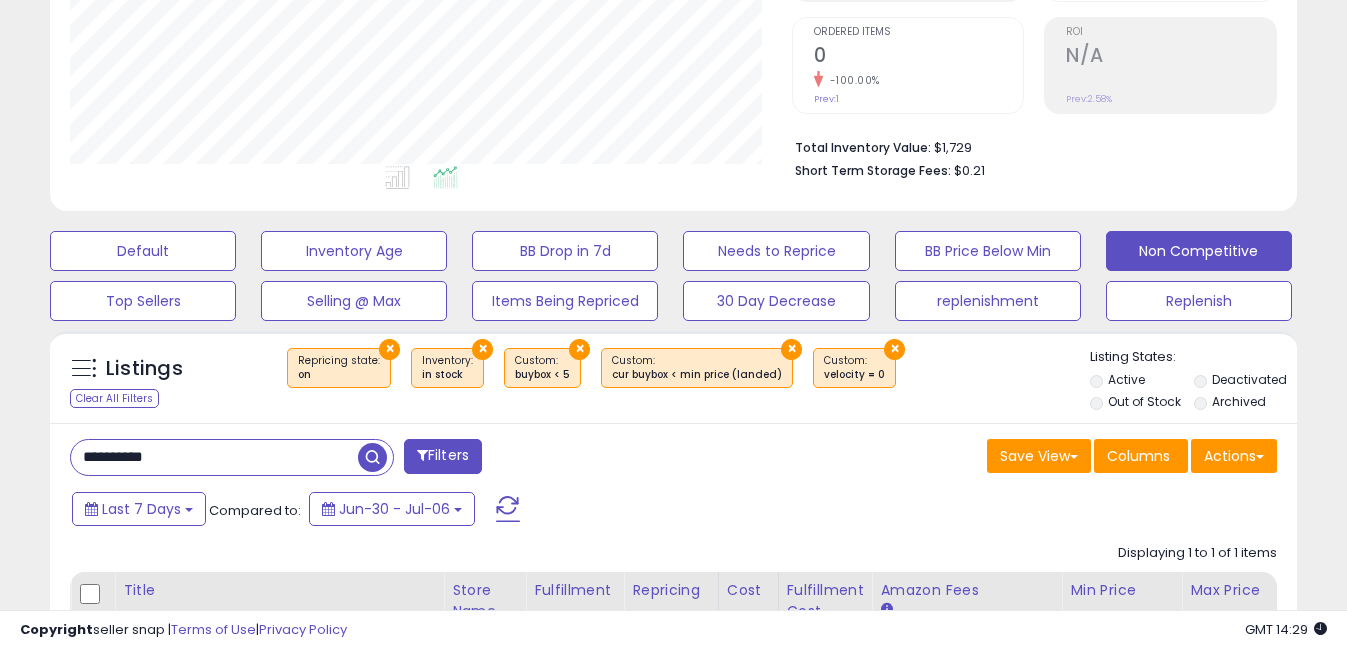 click on "**********" at bounding box center (214, 457) 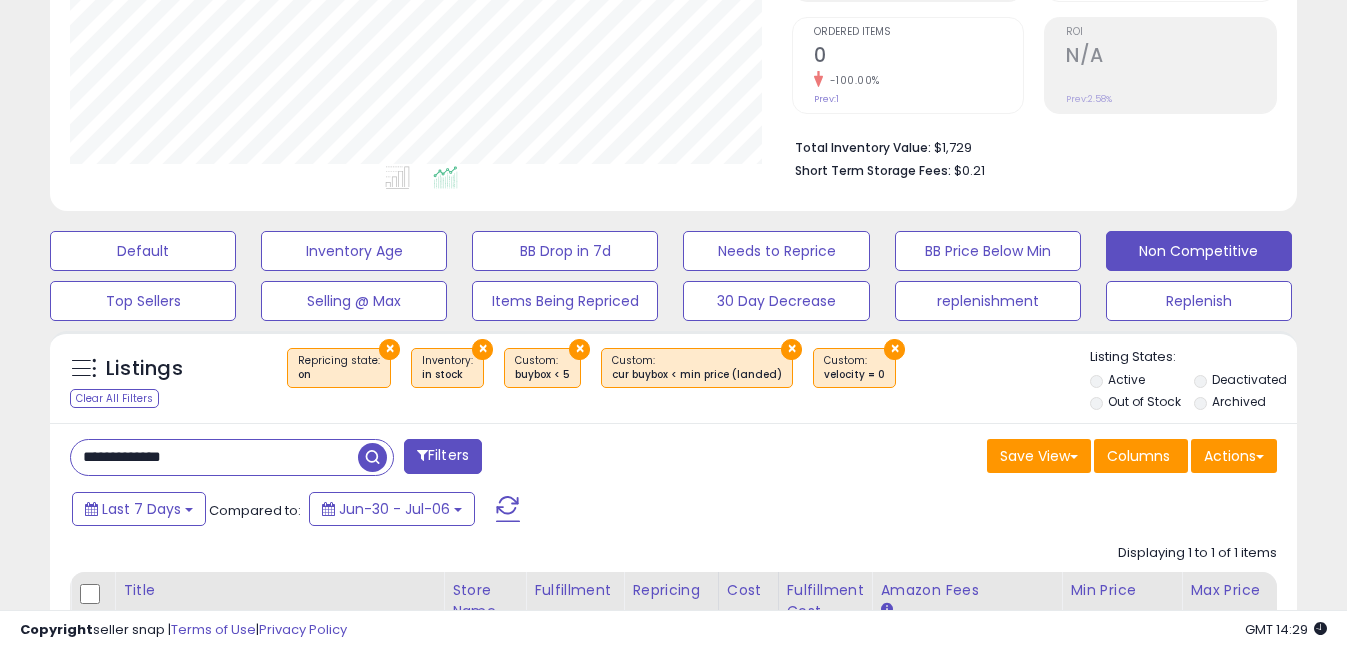 drag, startPoint x: 109, startPoint y: 458, endPoint x: 754, endPoint y: 416, distance: 646.36597 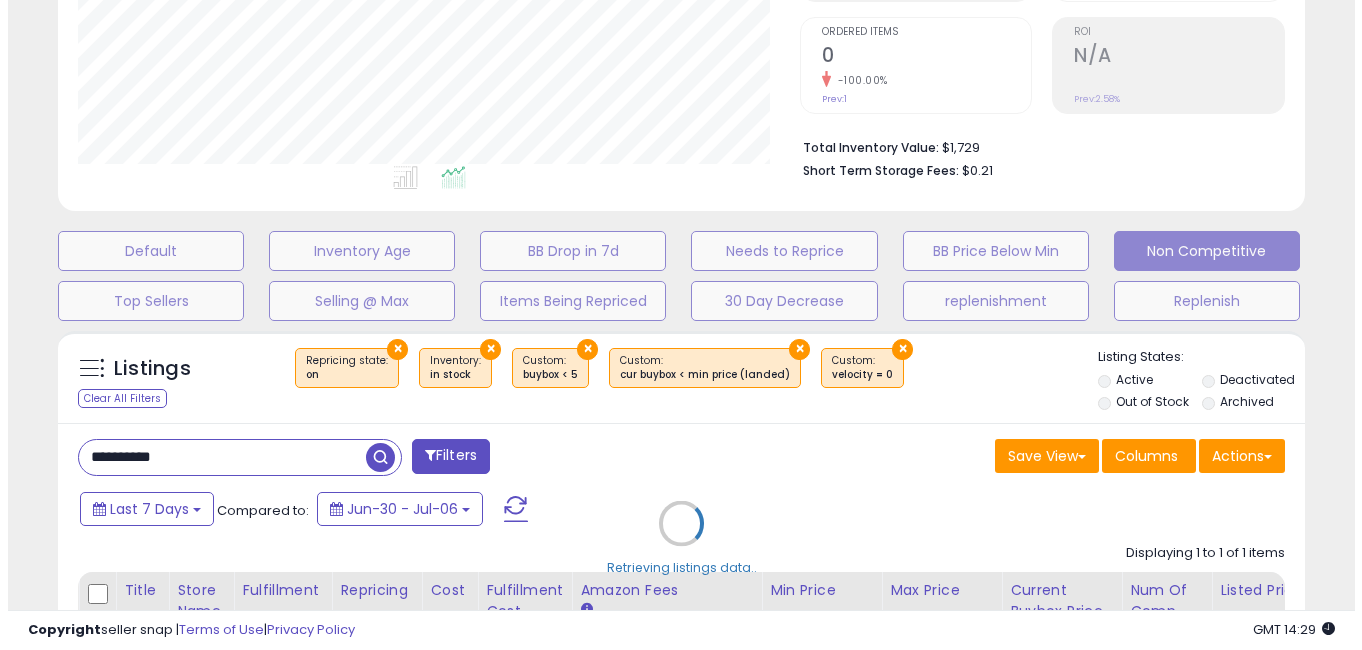 scroll, scrollTop: 999590, scrollLeft: 999270, axis: both 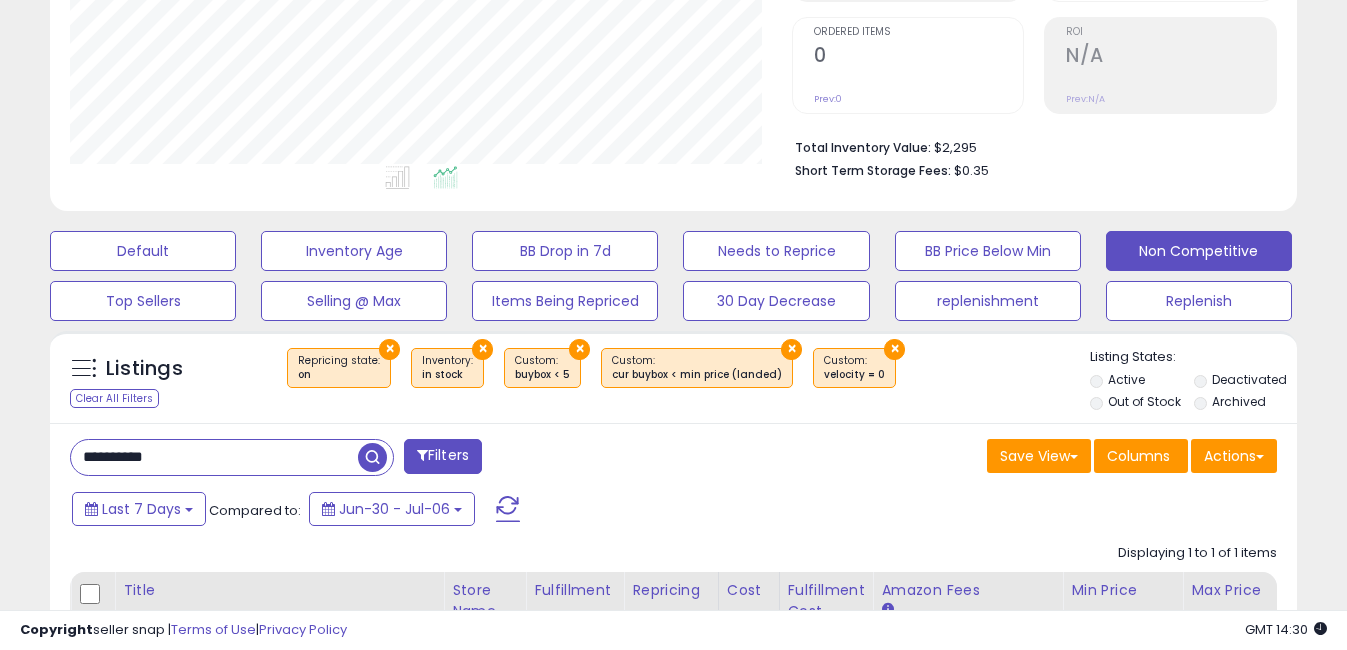 click on "**********" at bounding box center [214, 457] 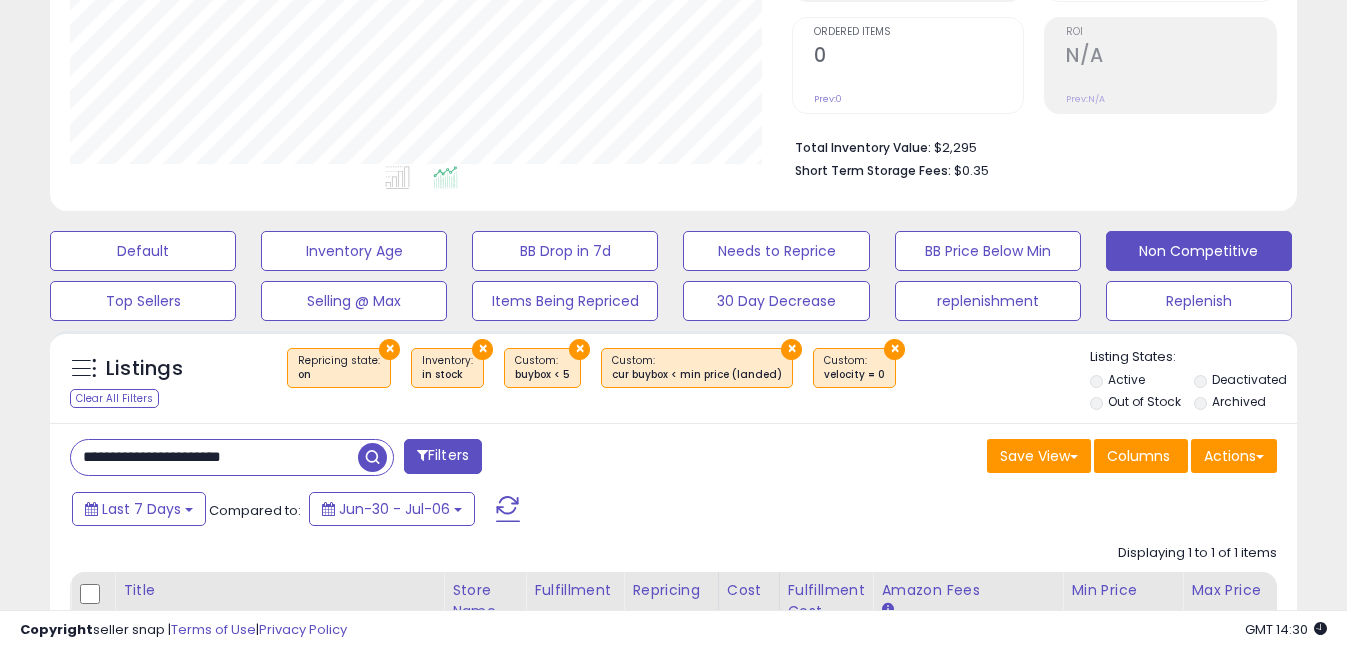 drag, startPoint x: 307, startPoint y: 454, endPoint x: 63, endPoint y: 450, distance: 244.03279 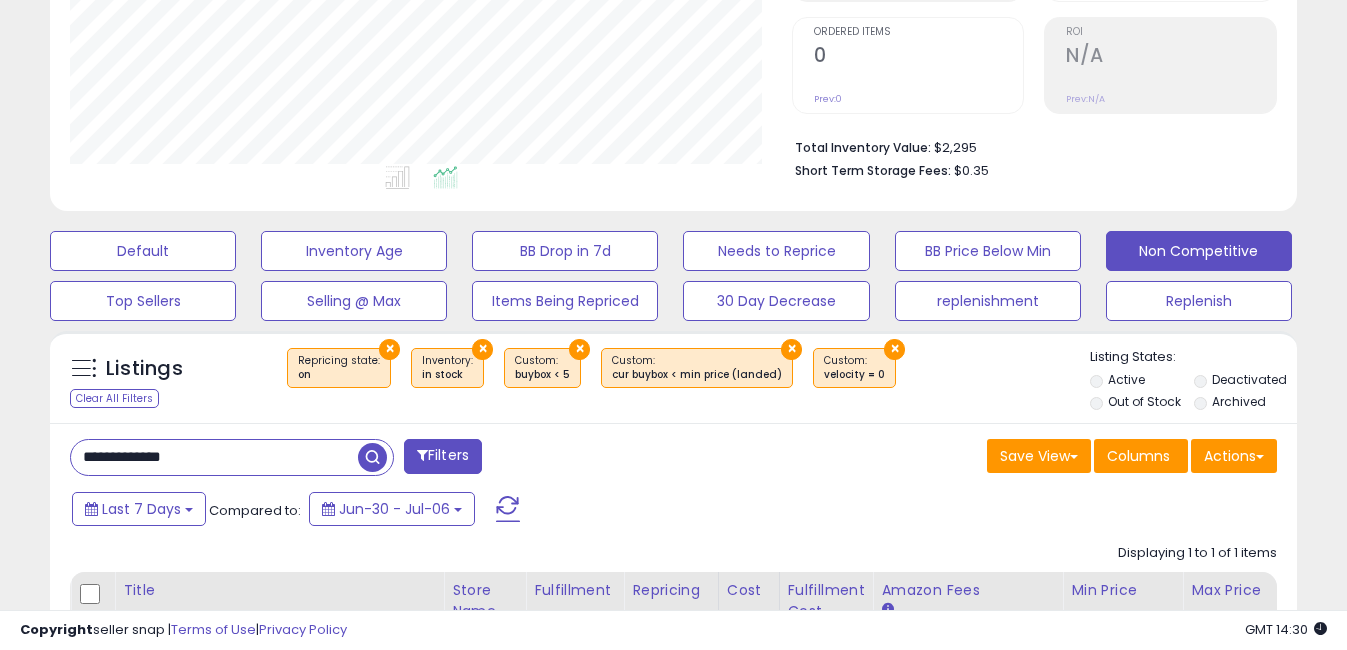 drag, startPoint x: 107, startPoint y: 459, endPoint x: 0, endPoint y: 451, distance: 107.298645 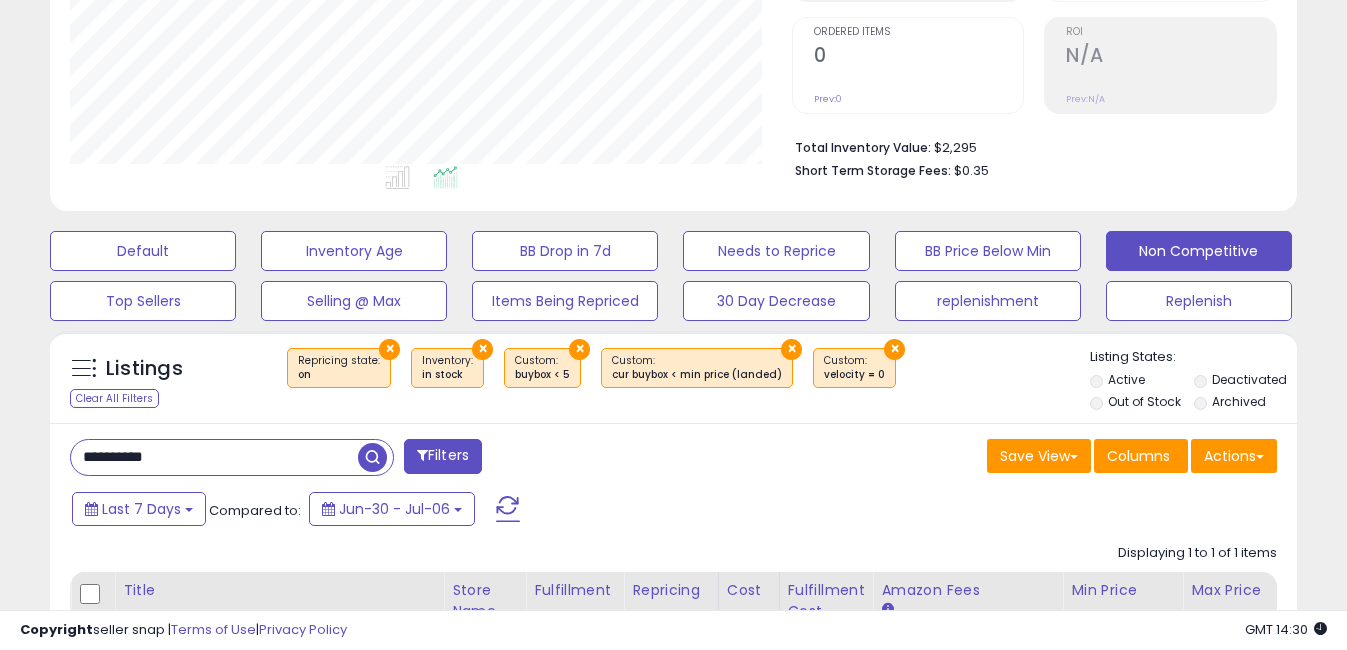 scroll, scrollTop: 999590, scrollLeft: 999270, axis: both 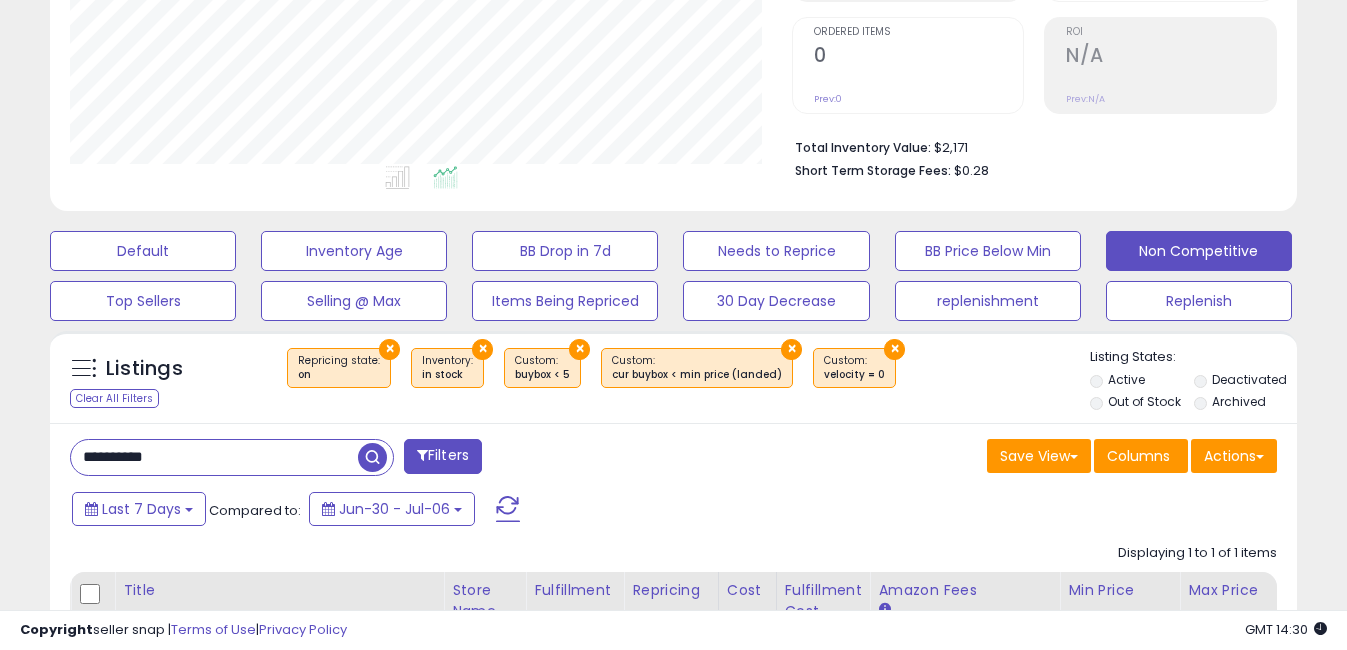 click on "**********" at bounding box center [214, 457] 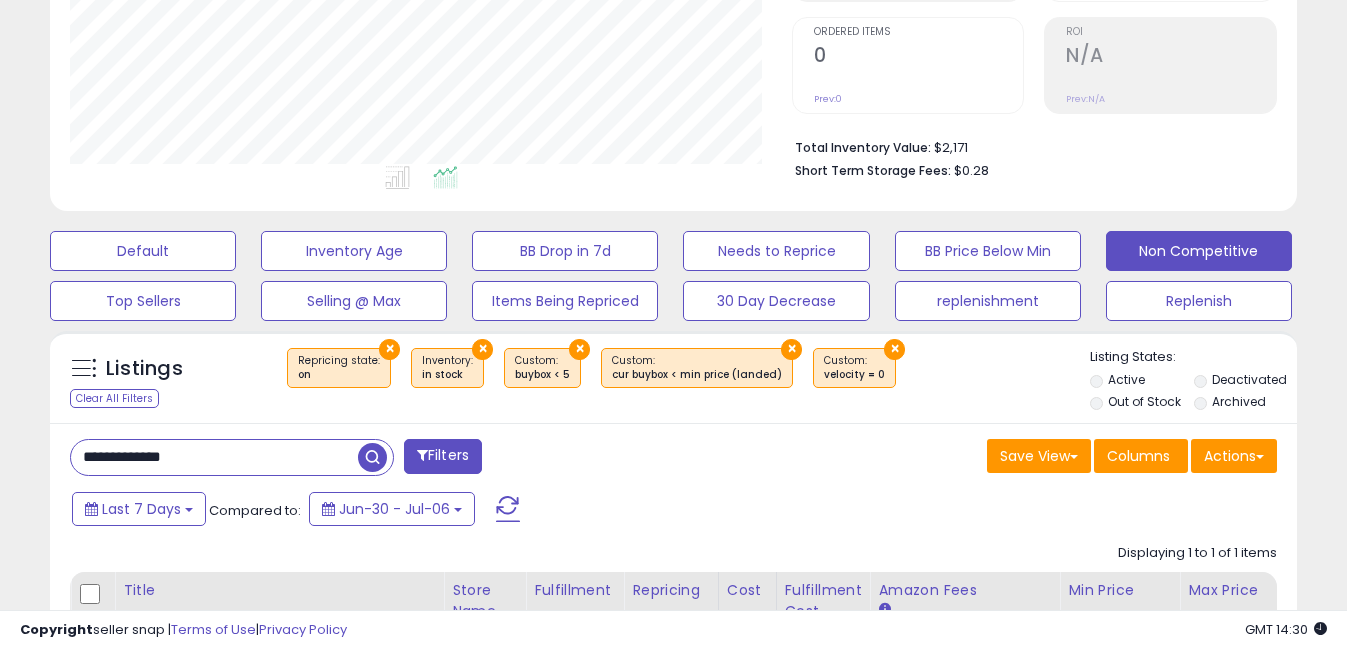 drag, startPoint x: 109, startPoint y: 456, endPoint x: 30, endPoint y: 405, distance: 94.031906 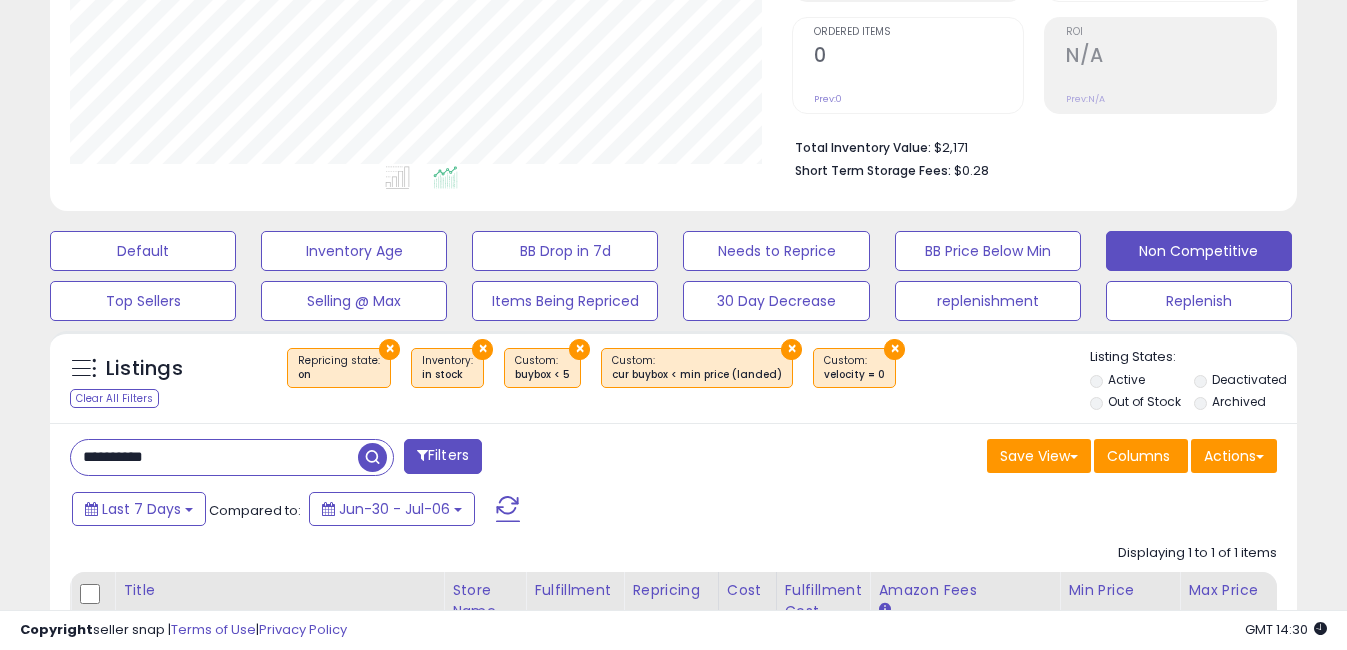 scroll, scrollTop: 999590, scrollLeft: 999270, axis: both 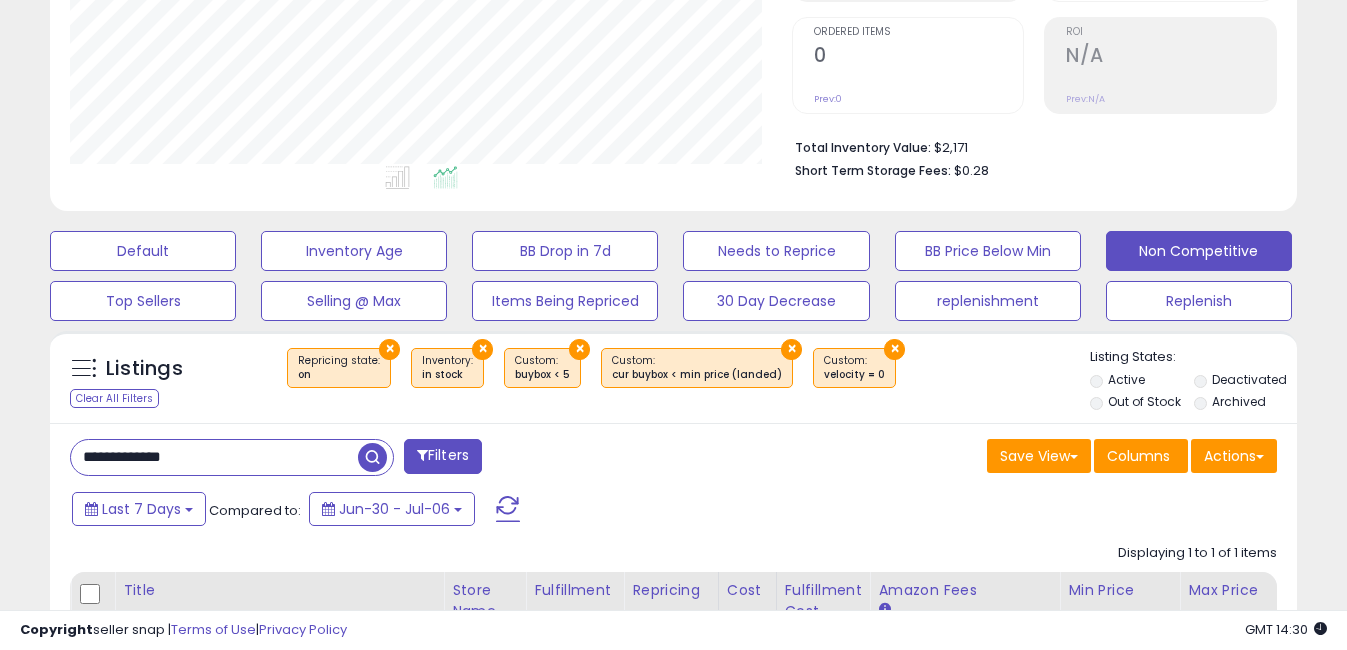 drag, startPoint x: 111, startPoint y: 458, endPoint x: 0, endPoint y: 432, distance: 114.00439 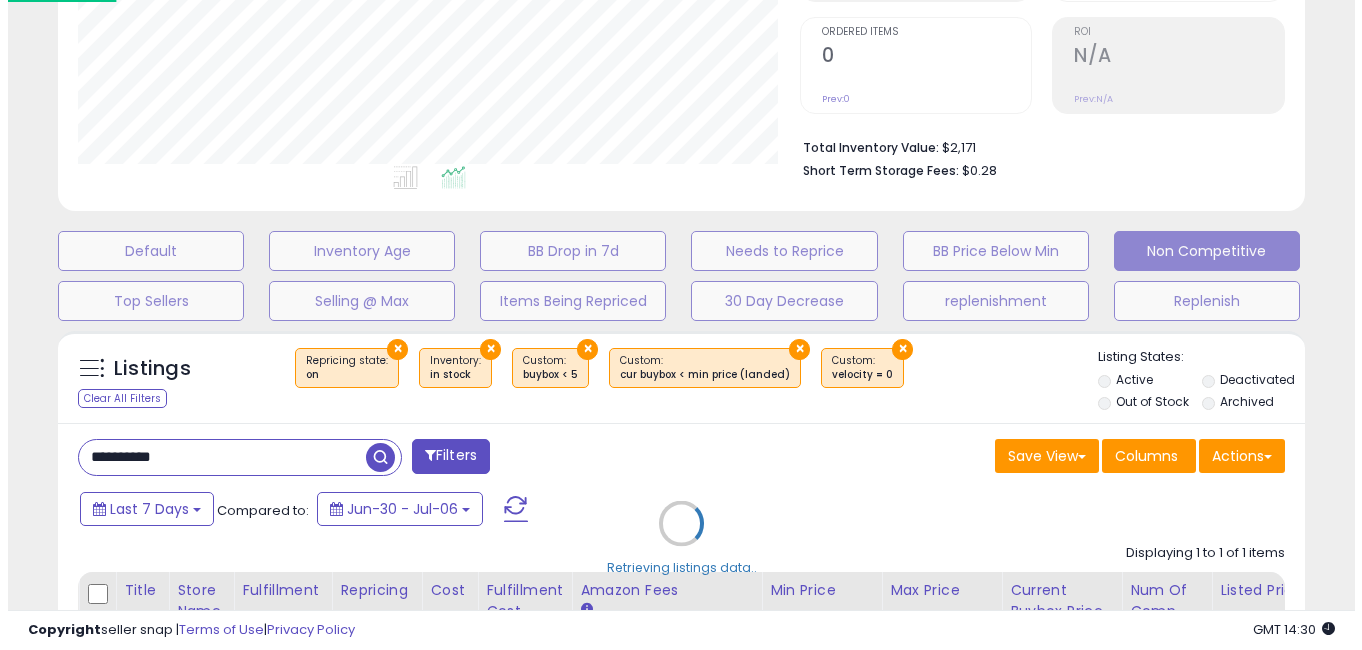 scroll, scrollTop: 999590, scrollLeft: 999270, axis: both 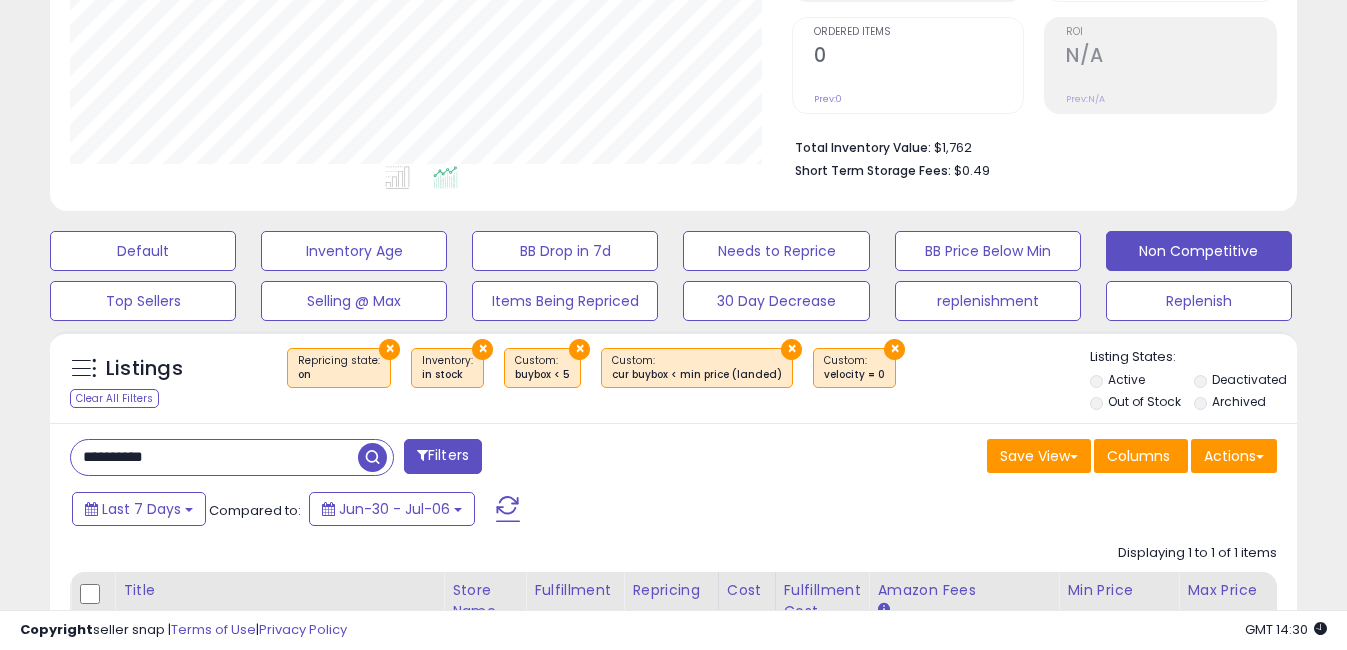 click on "**********" at bounding box center (214, 457) 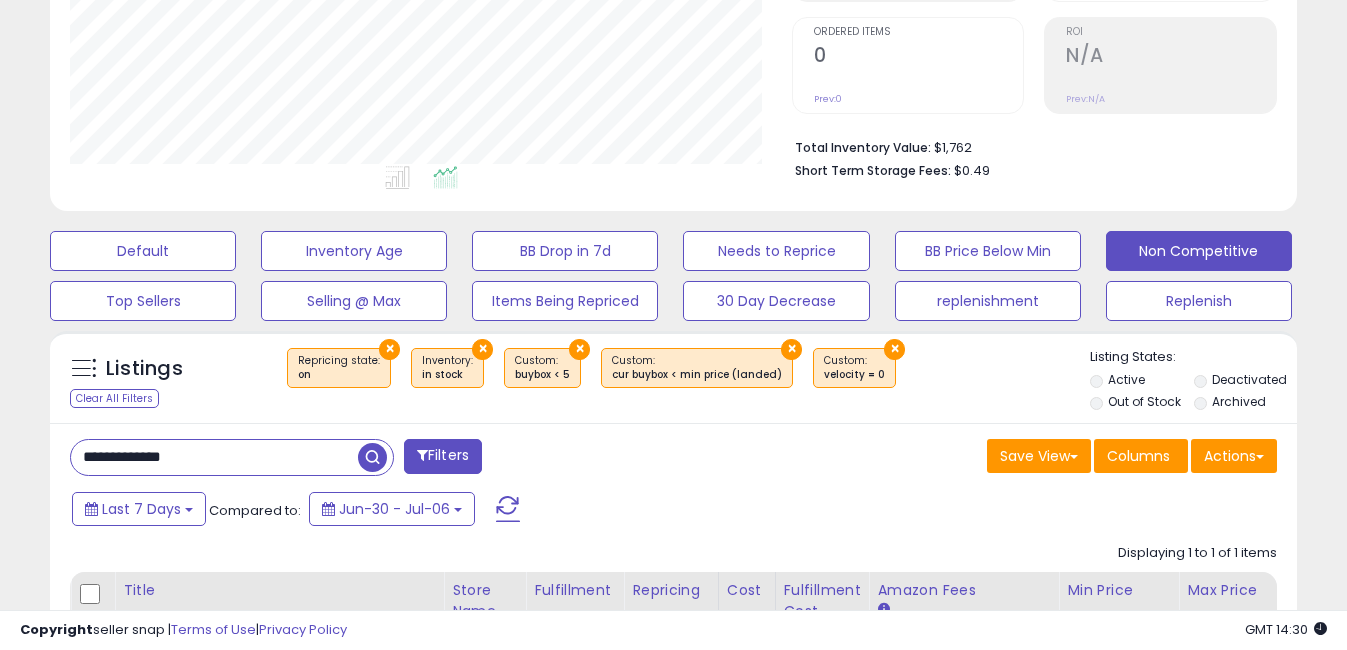 scroll, scrollTop: 999590, scrollLeft: 999270, axis: both 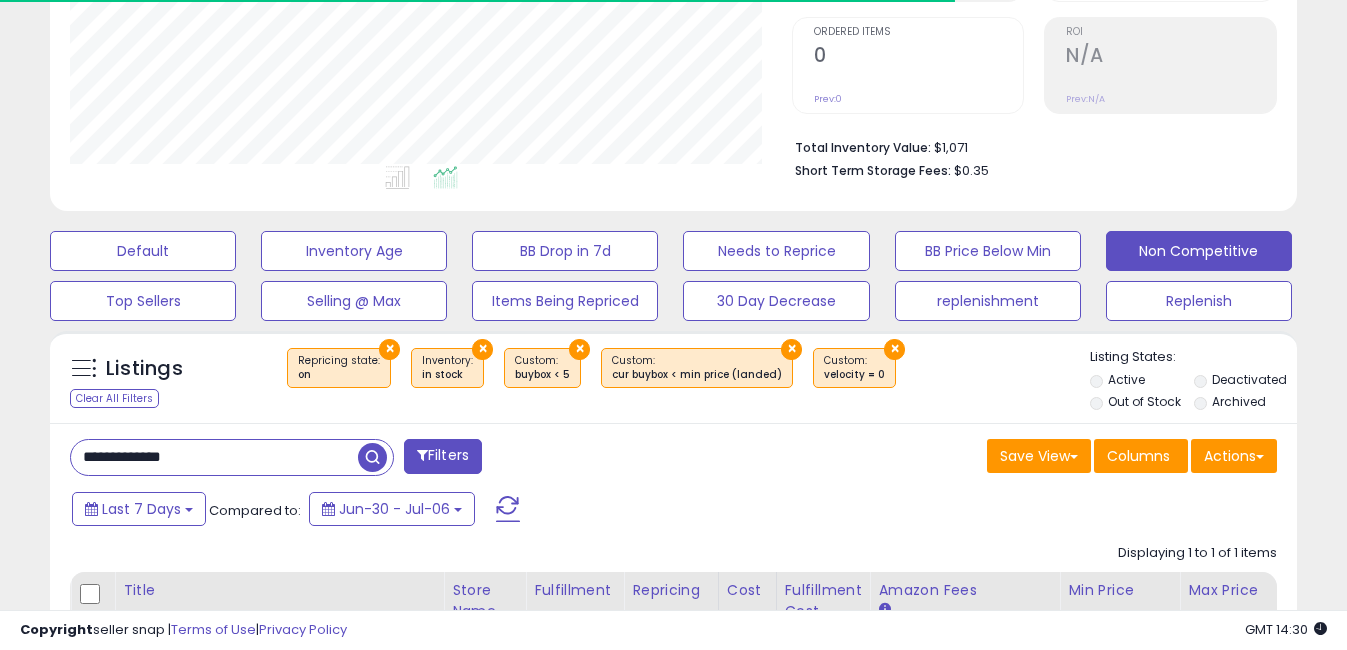 drag, startPoint x: 109, startPoint y: 458, endPoint x: 0, endPoint y: 448, distance: 109.457756 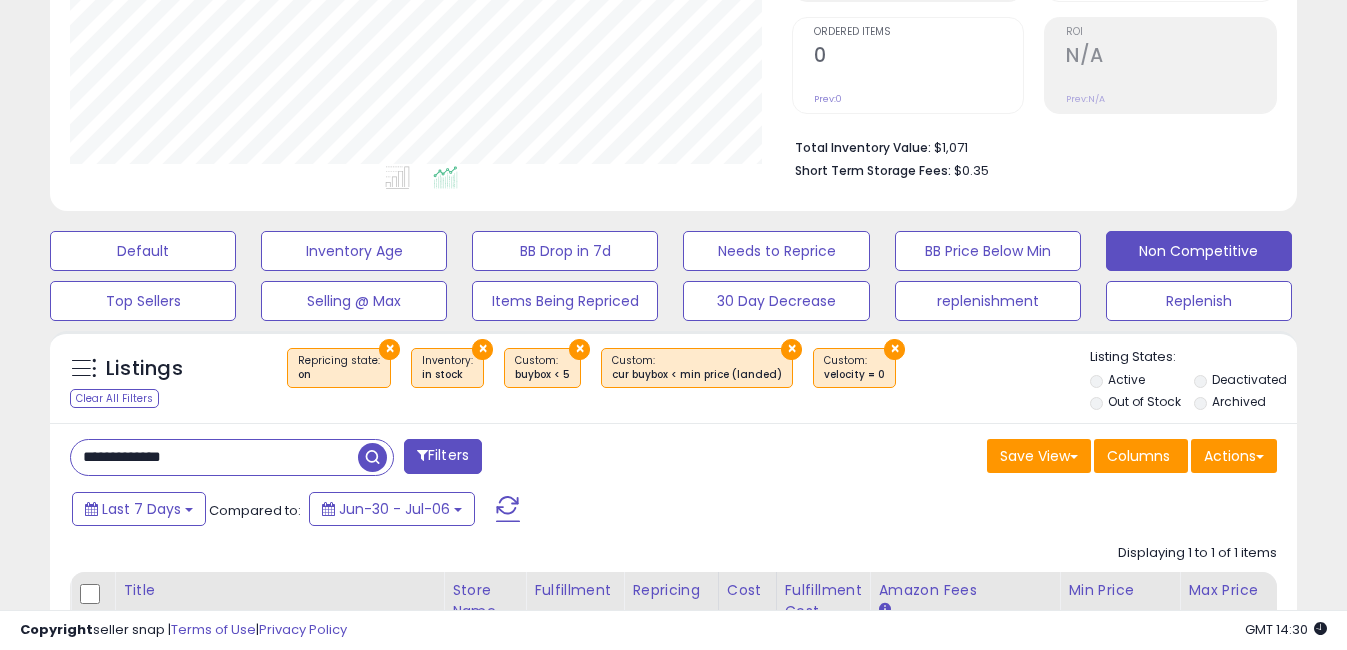 scroll, scrollTop: 999590, scrollLeft: 999278, axis: both 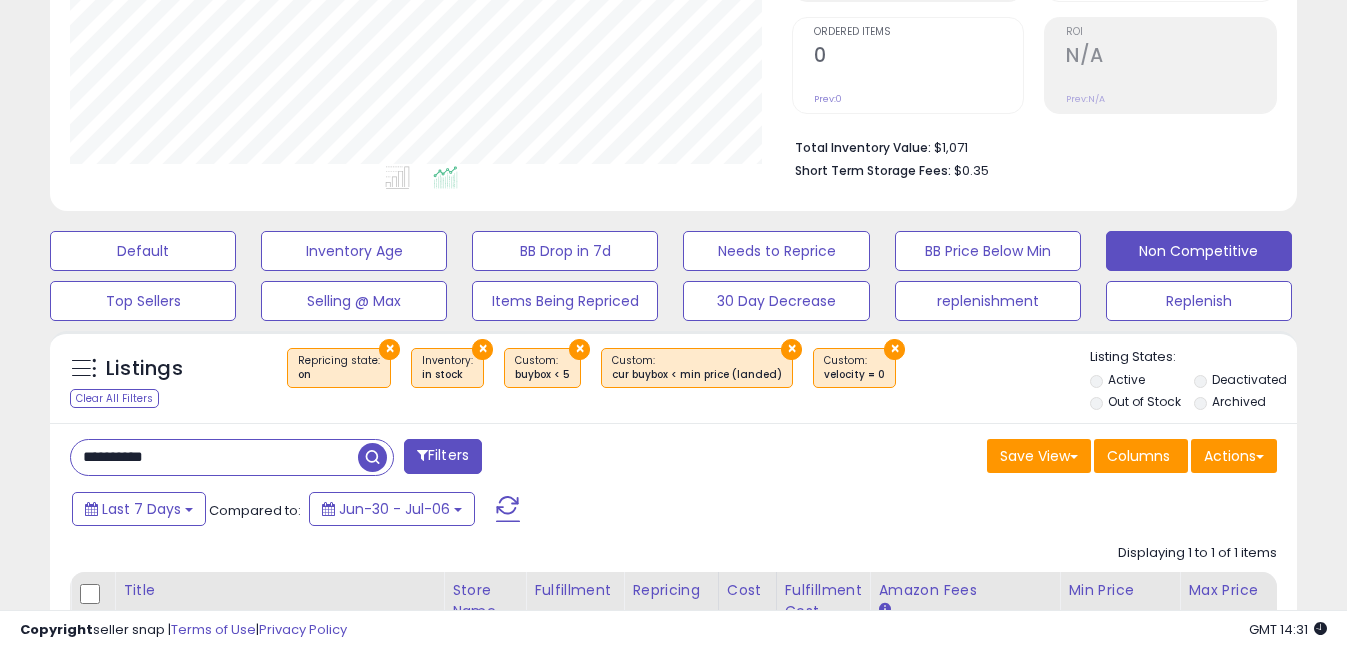 click on "**********" at bounding box center (214, 457) 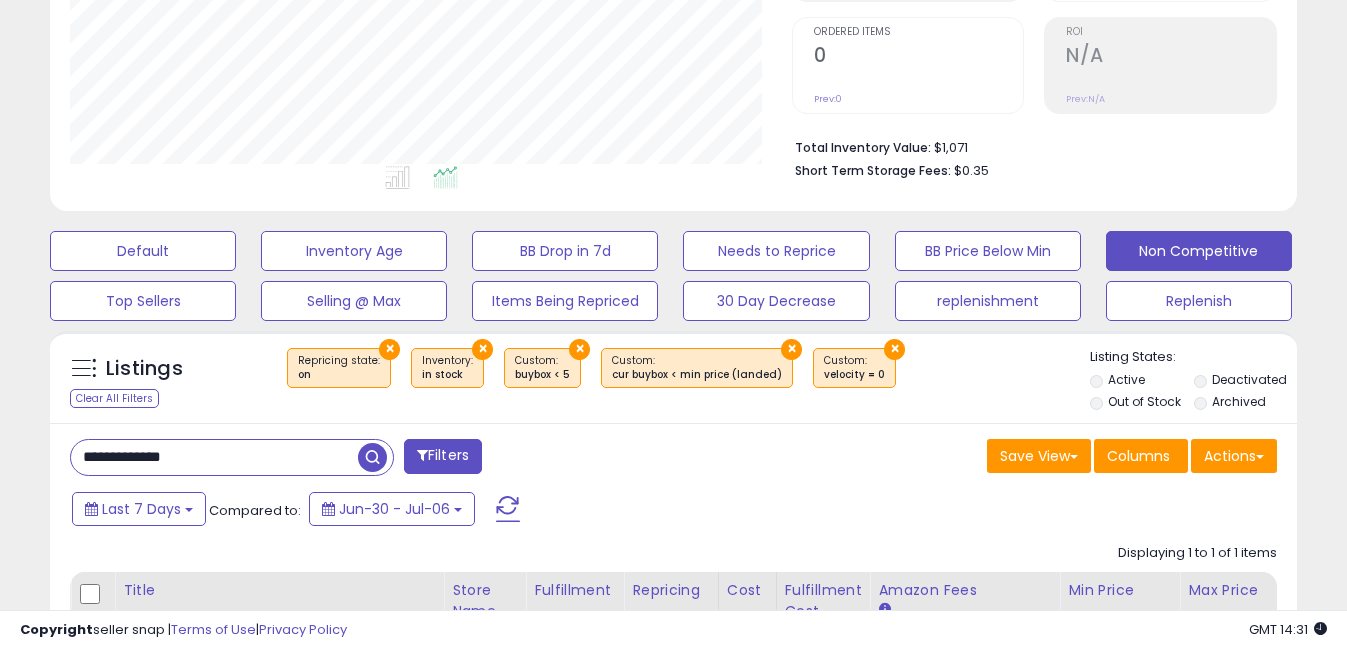 drag, startPoint x: 109, startPoint y: 456, endPoint x: 728, endPoint y: 363, distance: 625.94727 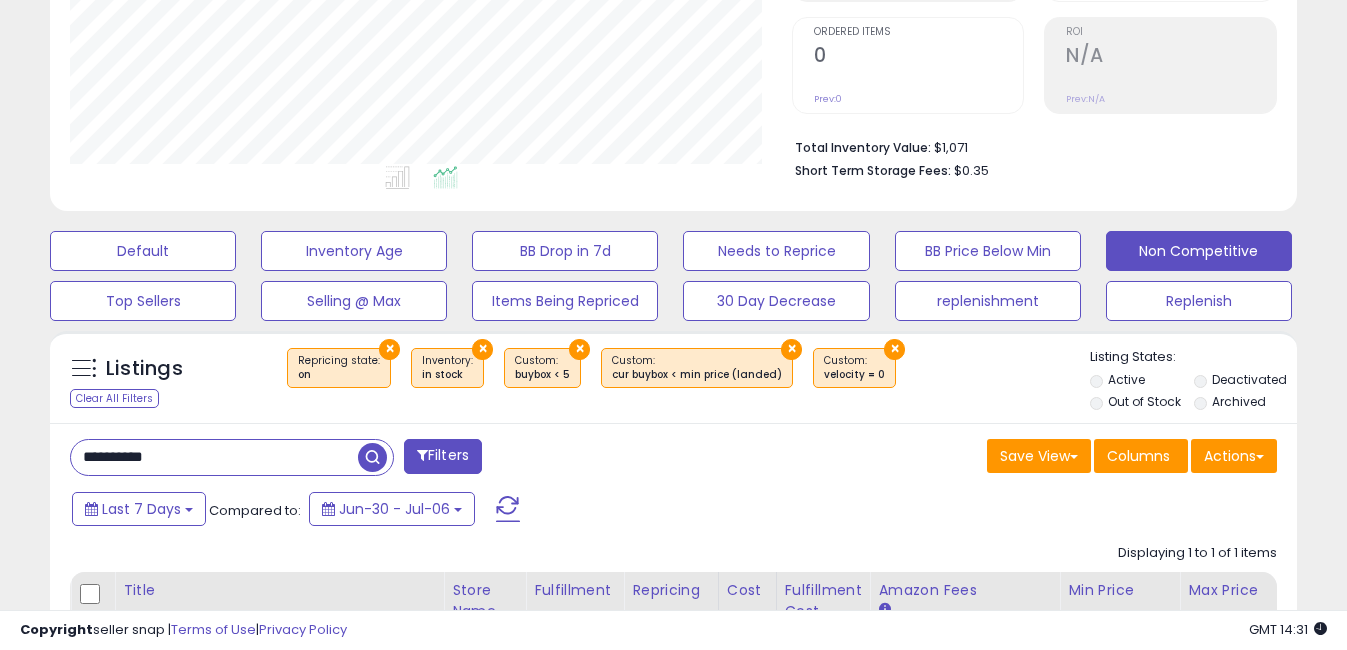 scroll, scrollTop: 999590, scrollLeft: 999270, axis: both 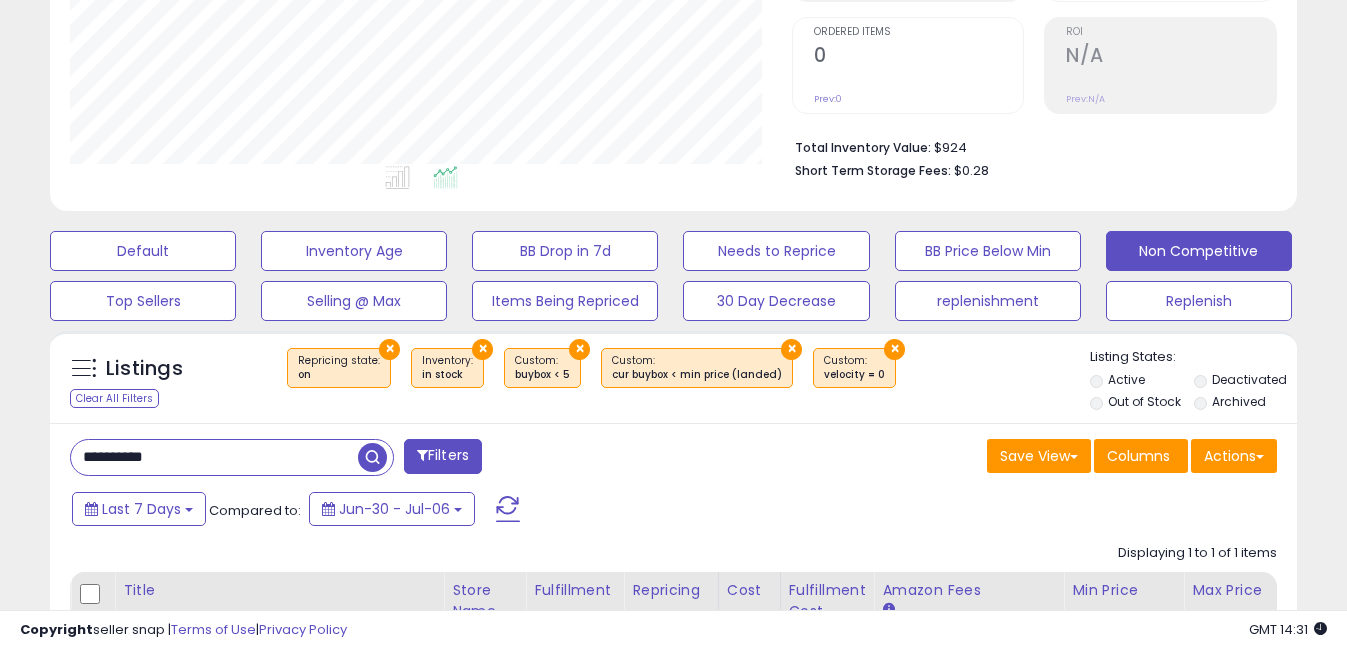 click on "**********" at bounding box center (214, 457) 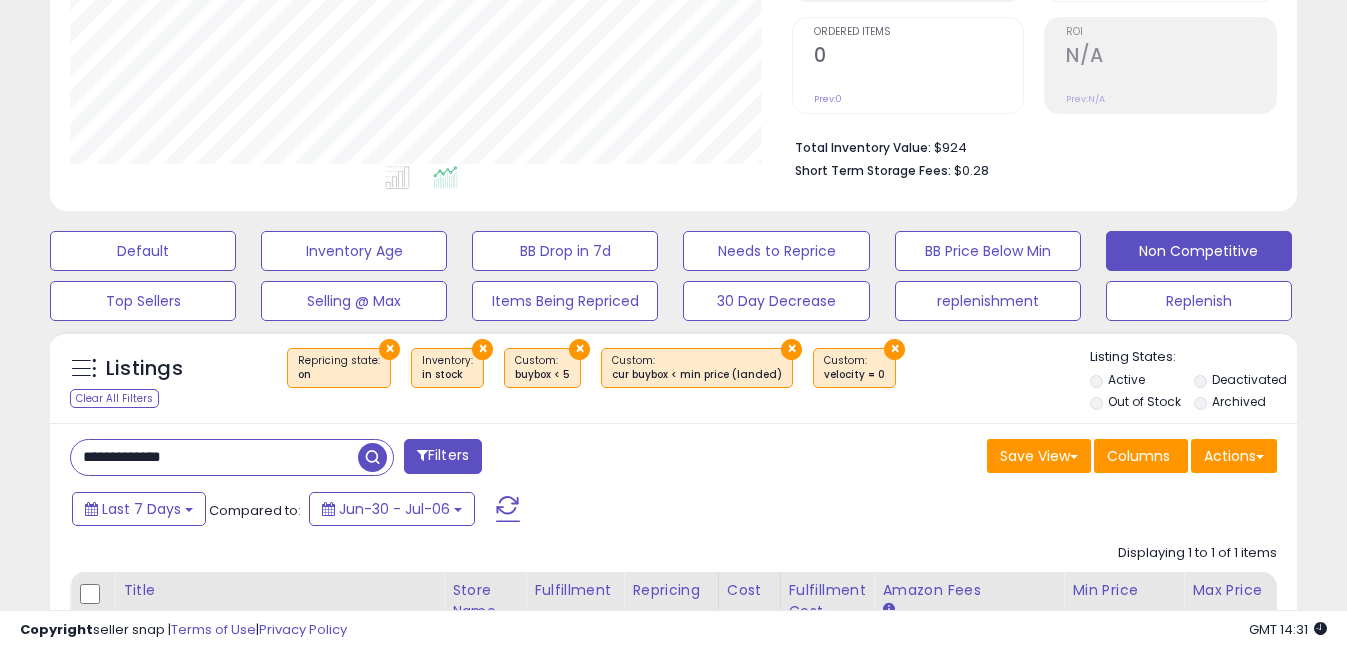 drag, startPoint x: 109, startPoint y: 460, endPoint x: 0, endPoint y: 448, distance: 109.65856 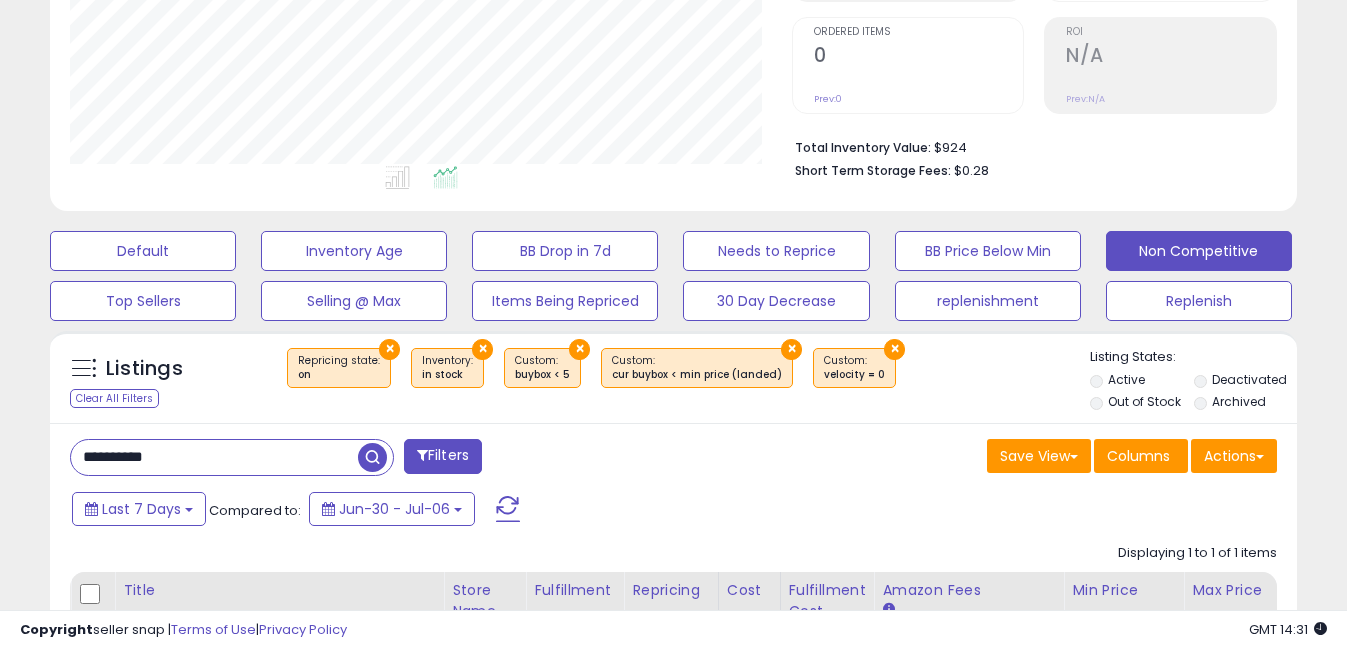 scroll, scrollTop: 999590, scrollLeft: 999270, axis: both 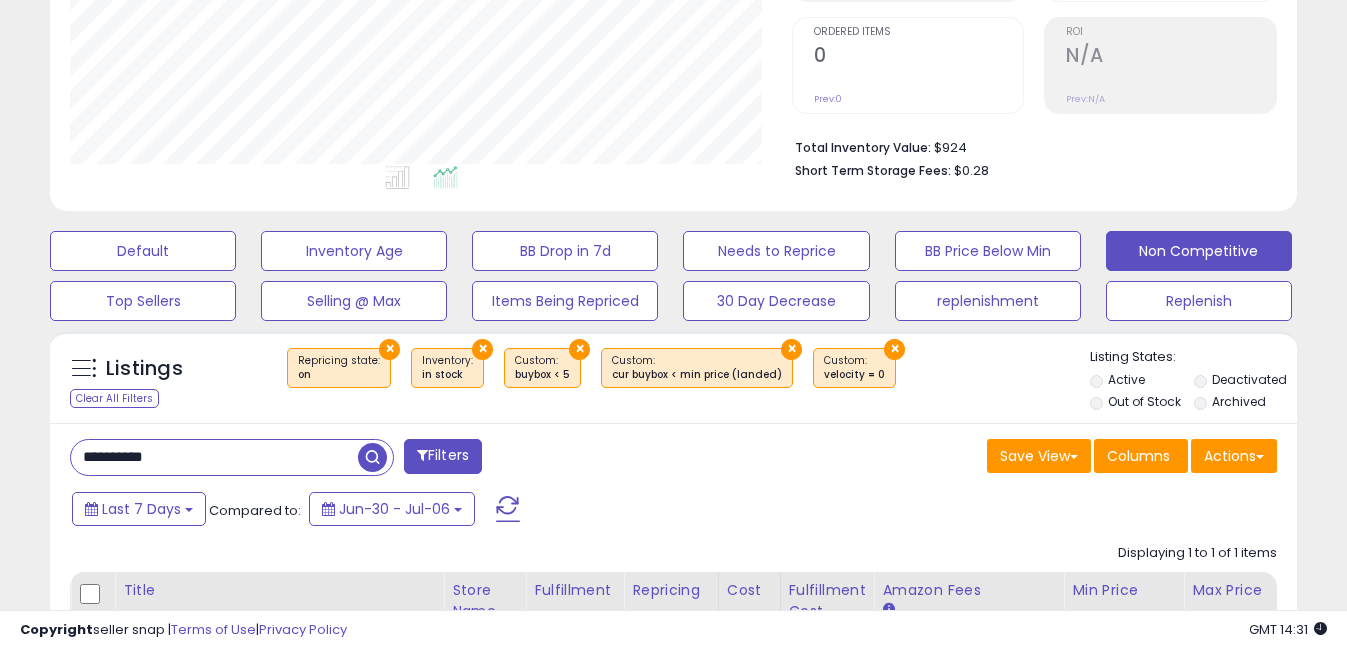 click on "**********" at bounding box center (214, 457) 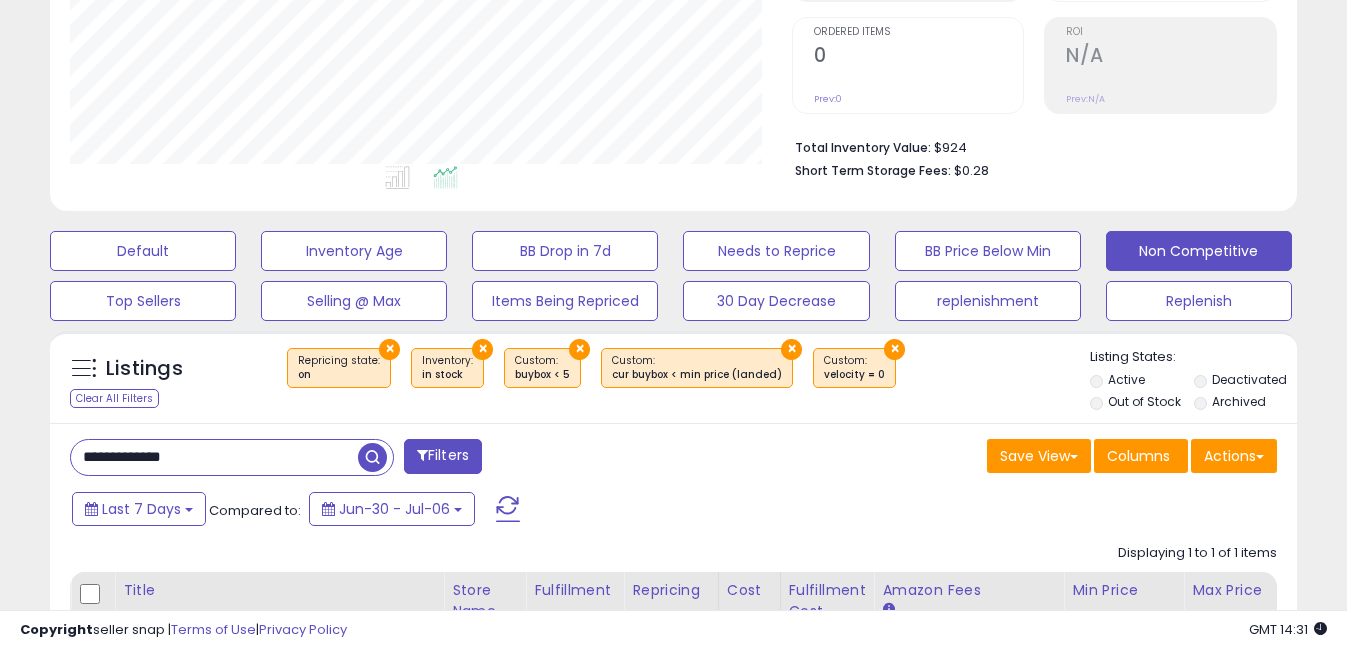 click on "**********" at bounding box center (214, 457) 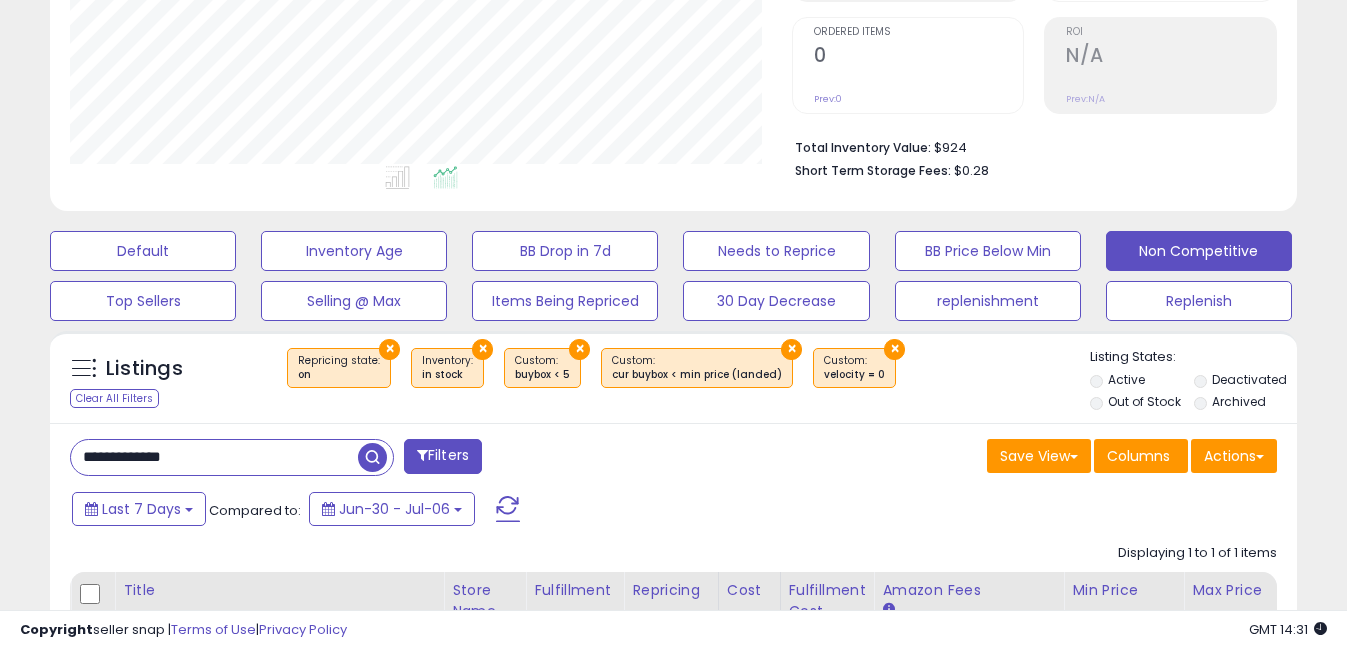 drag, startPoint x: 107, startPoint y: 457, endPoint x: 0, endPoint y: 457, distance: 107 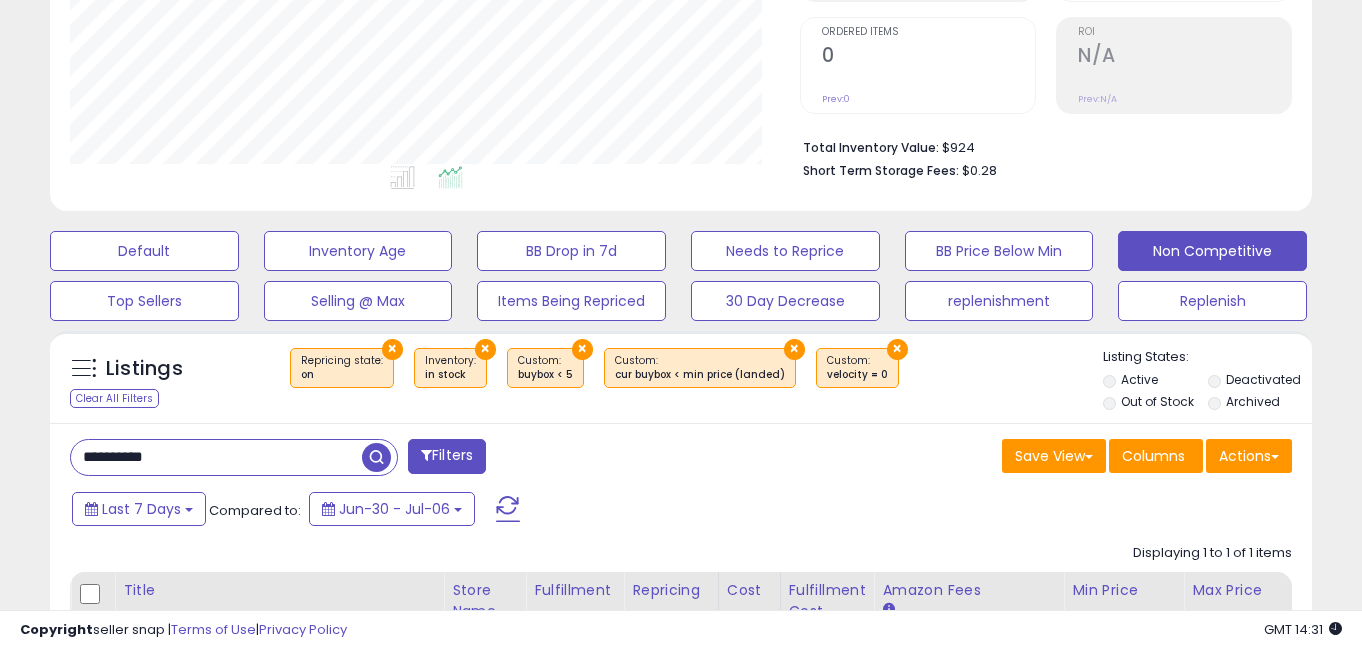 scroll, scrollTop: 999590, scrollLeft: 999270, axis: both 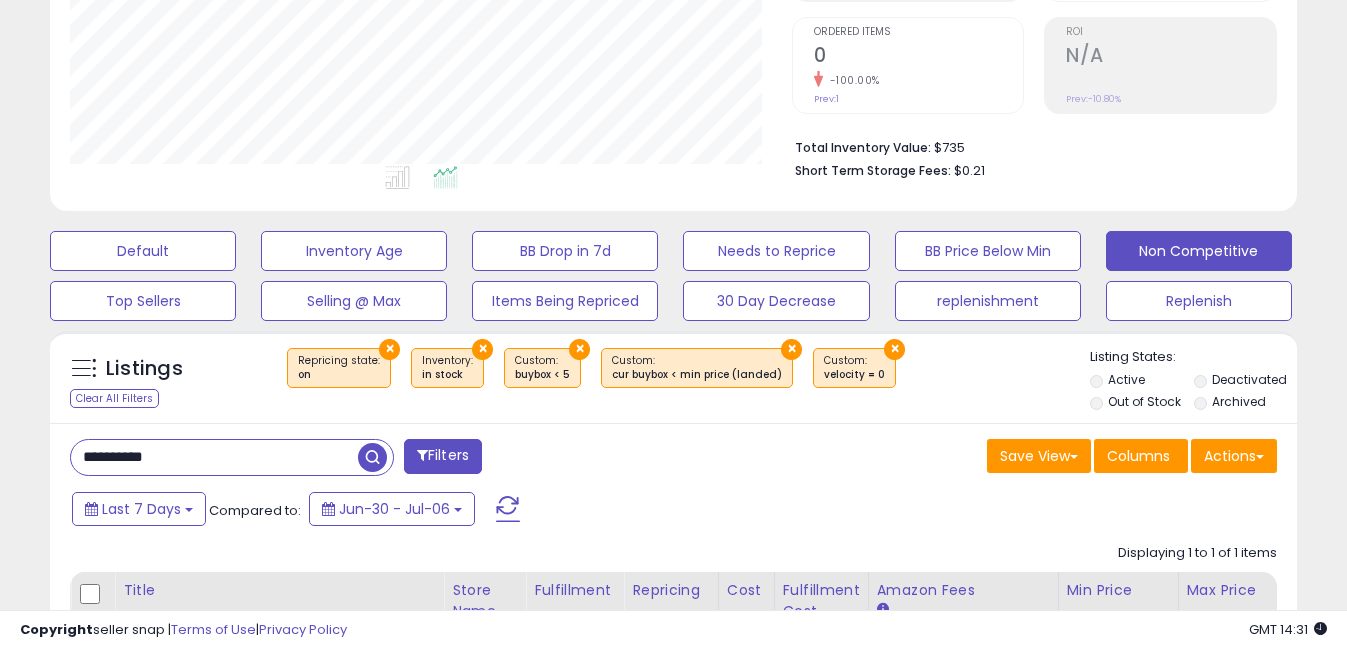 click on "**********" at bounding box center [214, 457] 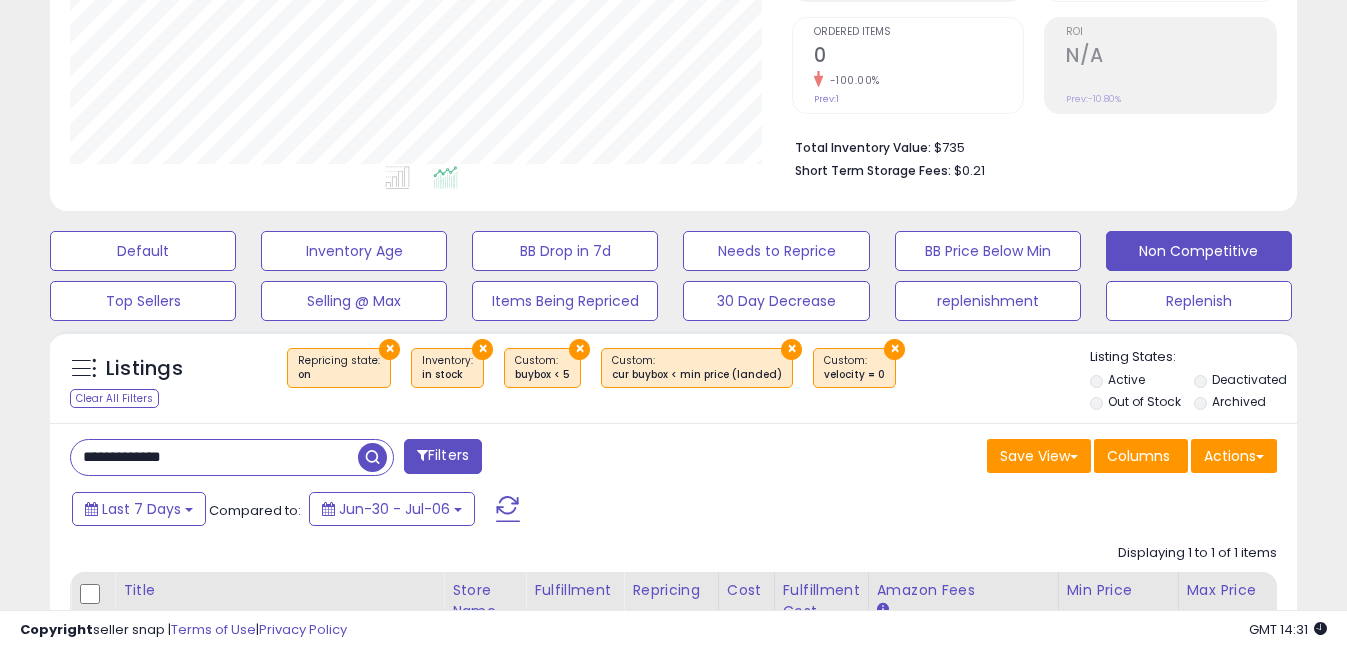 drag, startPoint x: 106, startPoint y: 457, endPoint x: 0, endPoint y: 451, distance: 106.16968 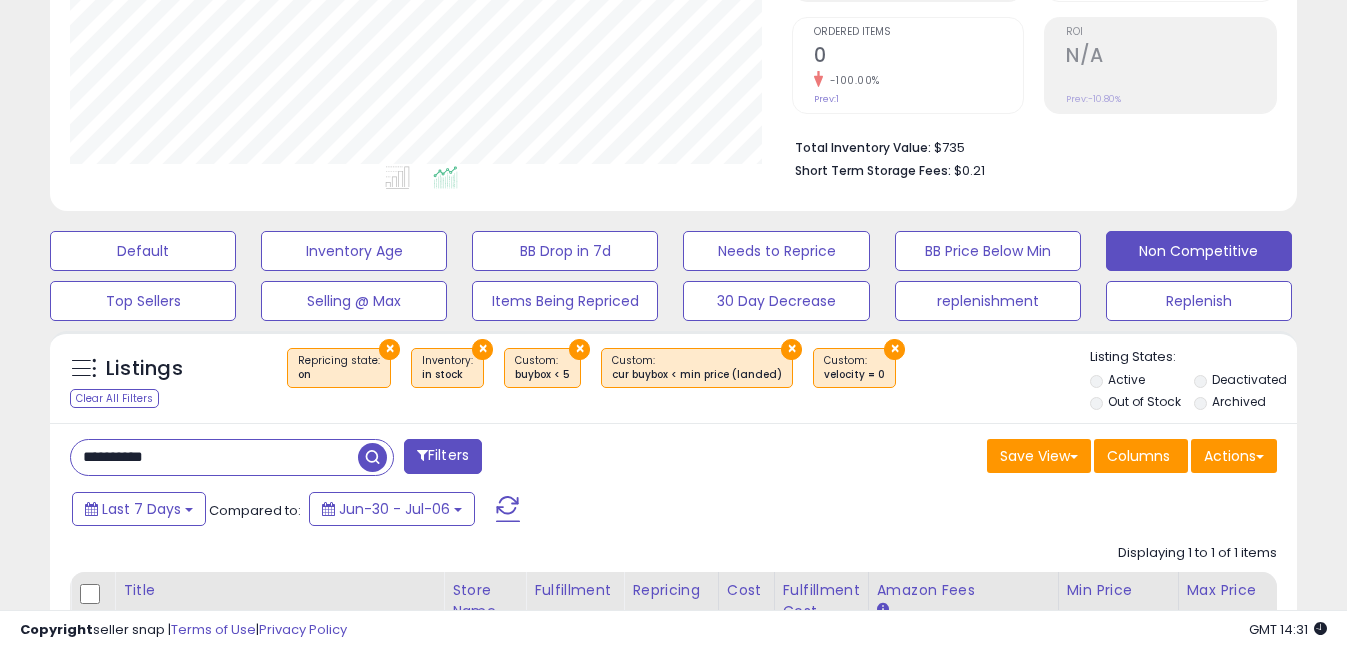 scroll, scrollTop: 999590, scrollLeft: 999270, axis: both 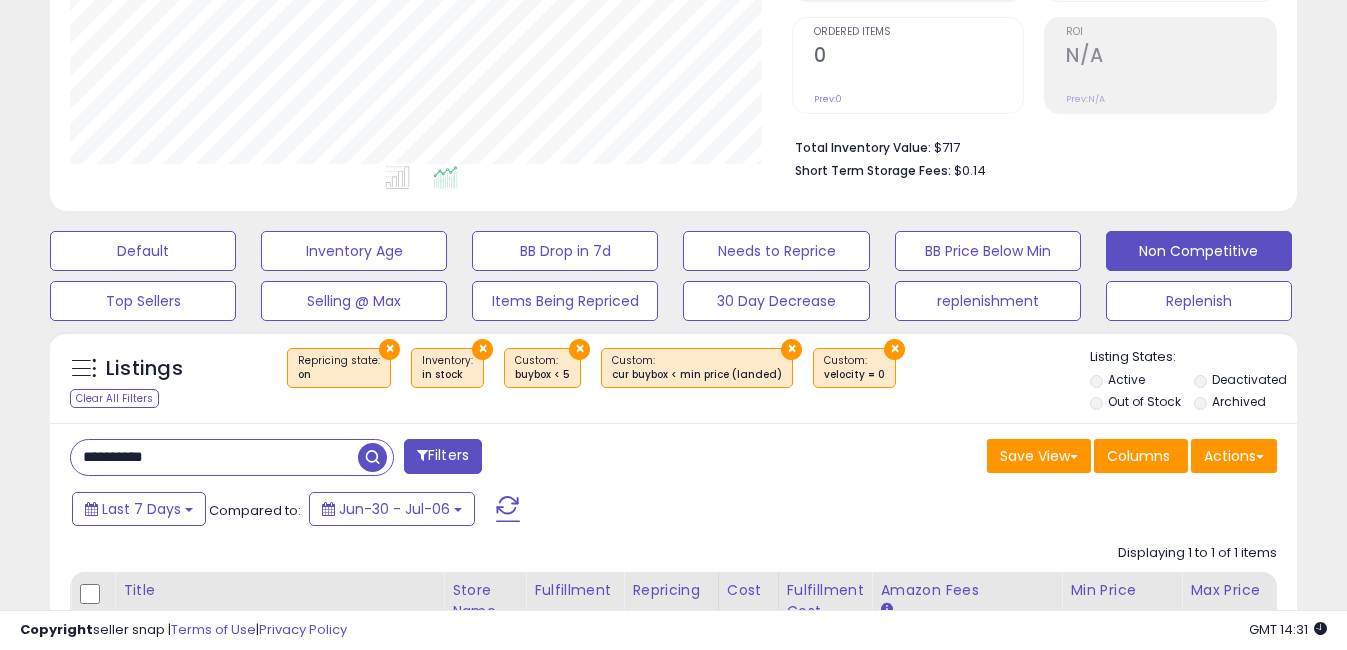 click on "**********" at bounding box center (214, 457) 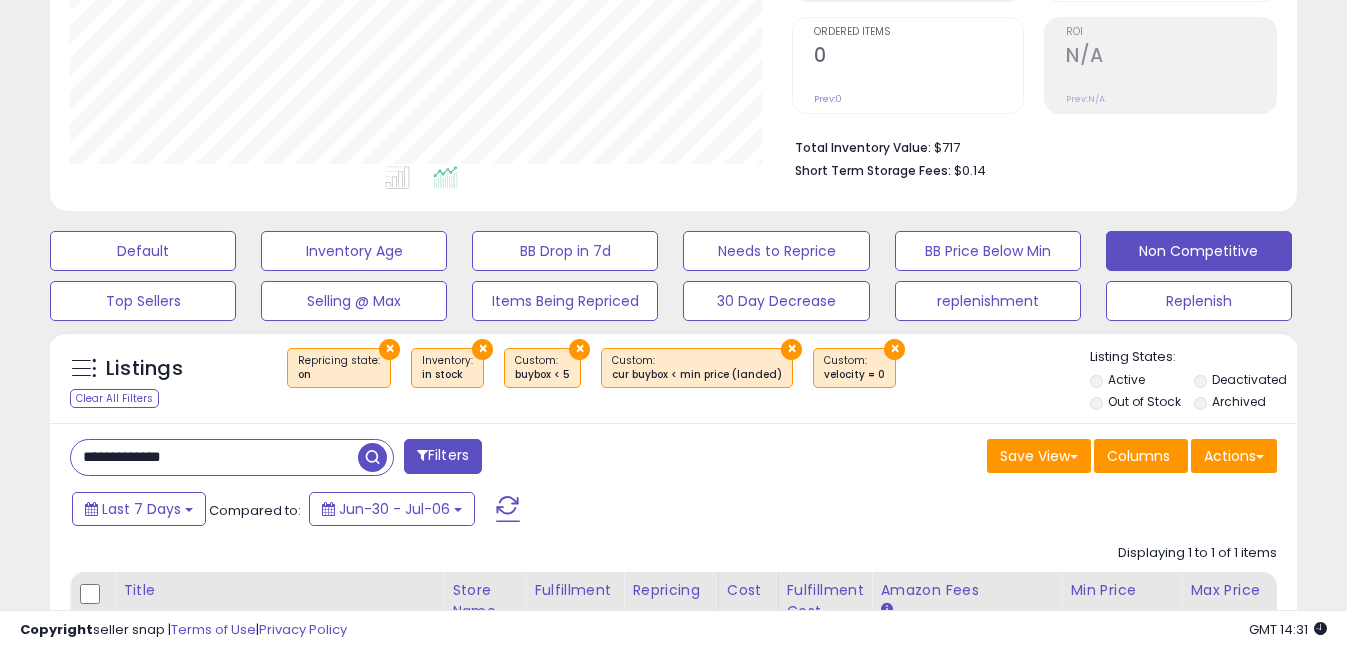 click on "Unable to login
Retrieving listings data..
has not yet accepted the Terms of Use. Once the Terms of Use have been
accepted, you will be able to login.
Logout
Overview
Listings
Help" at bounding box center (673, -74) 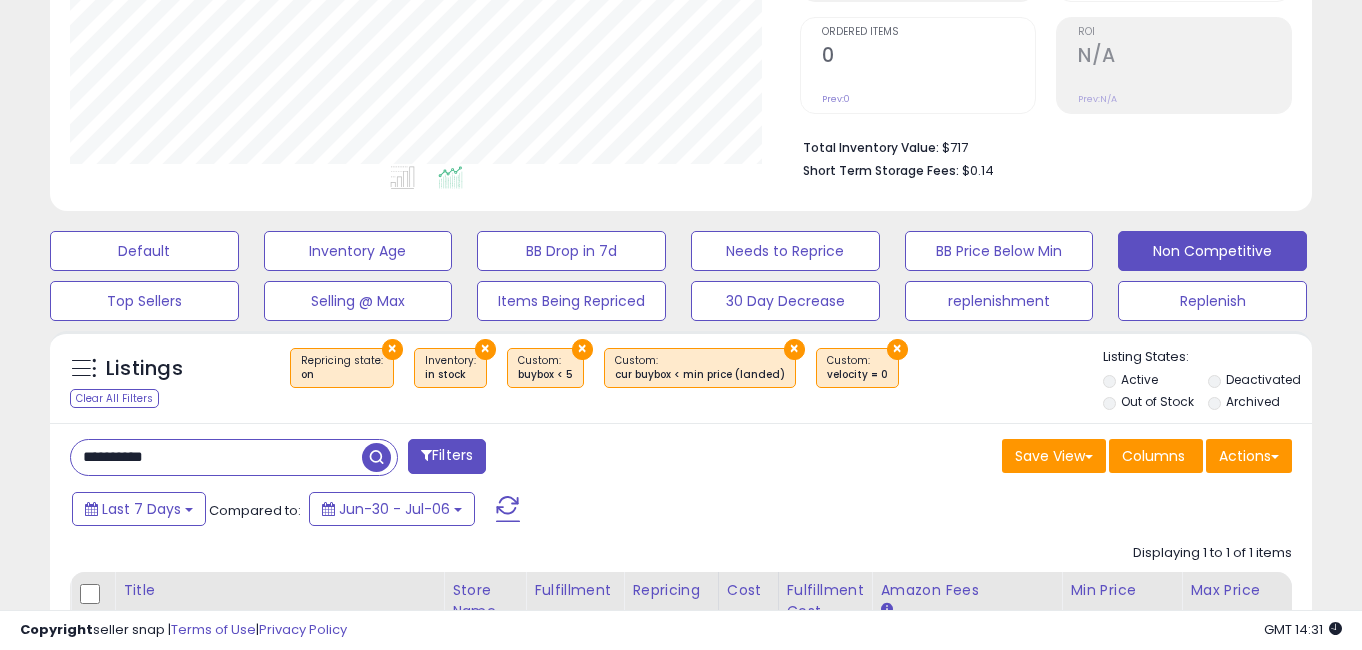 scroll, scrollTop: 999590, scrollLeft: 999270, axis: both 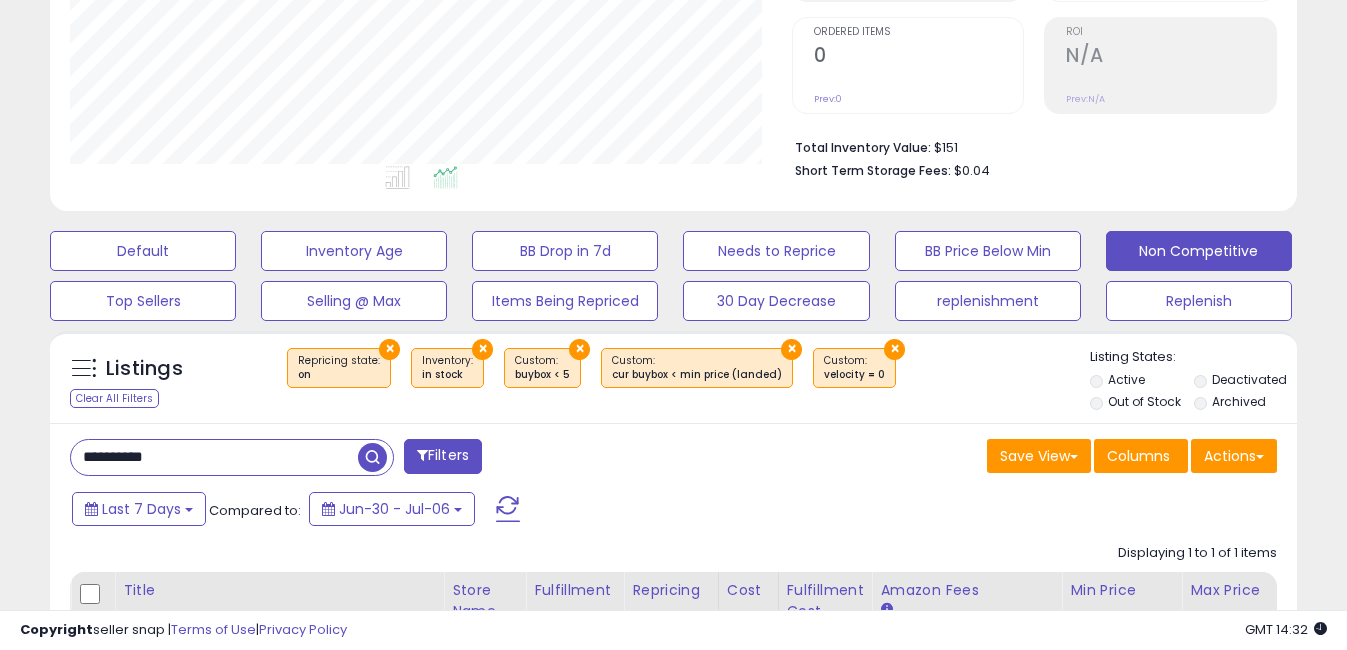 click on "**********" at bounding box center (214, 457) 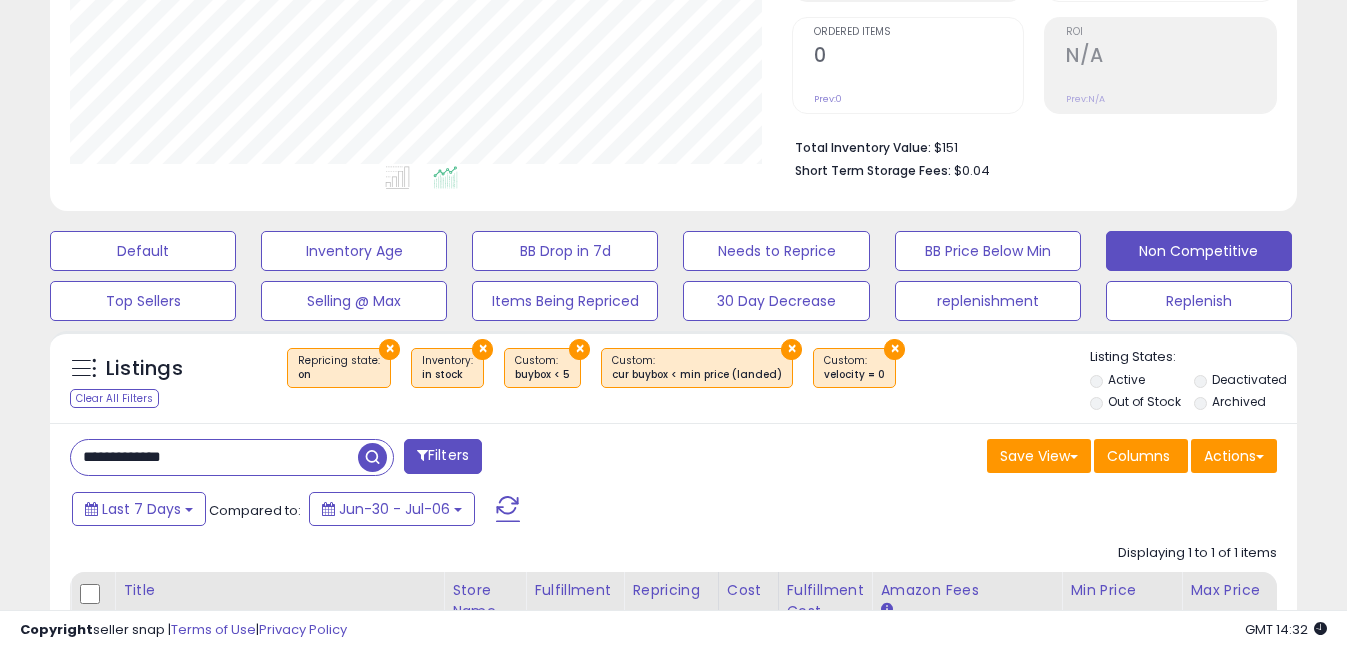 drag, startPoint x: 110, startPoint y: 461, endPoint x: -4, endPoint y: 461, distance: 114 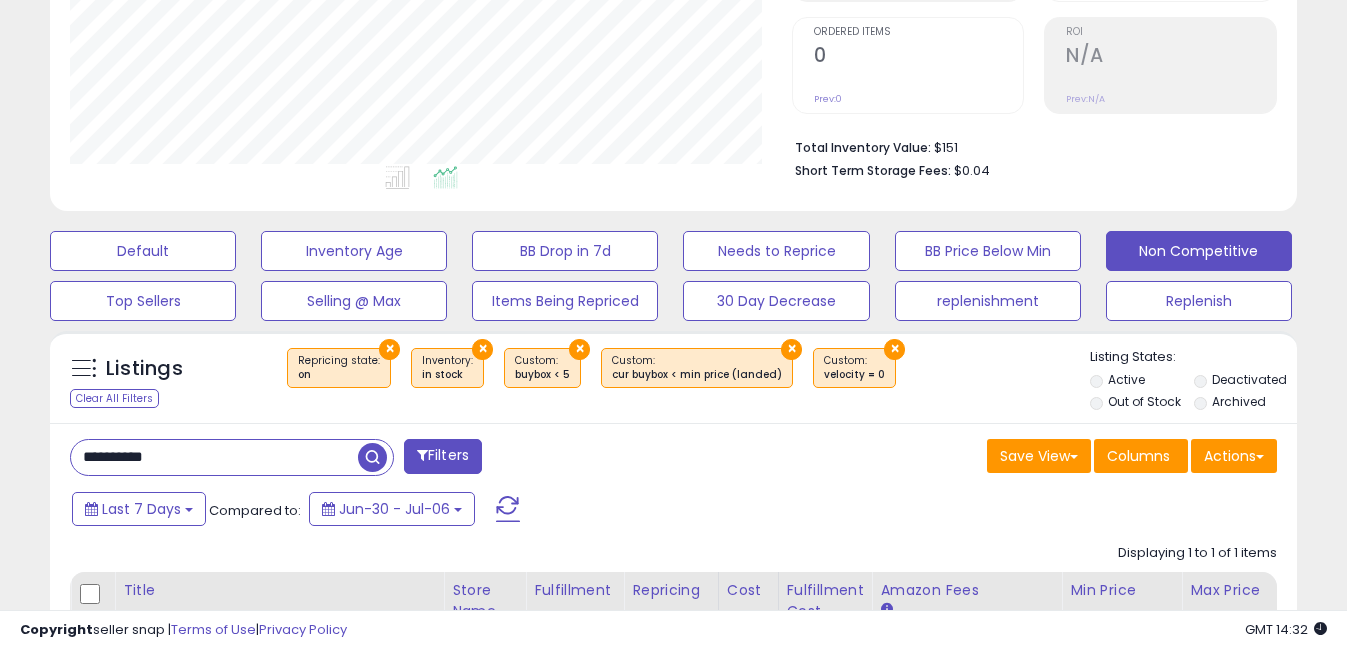 type on "**********" 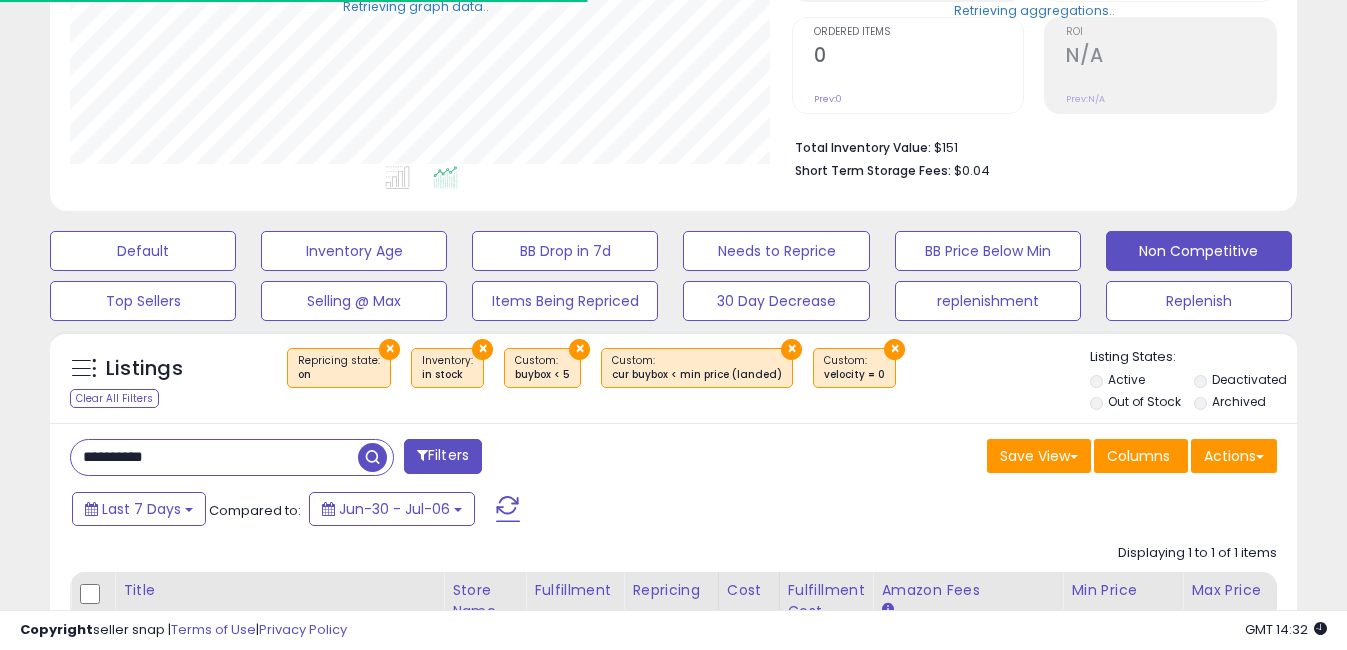 scroll, scrollTop: 410, scrollLeft: 721, axis: both 